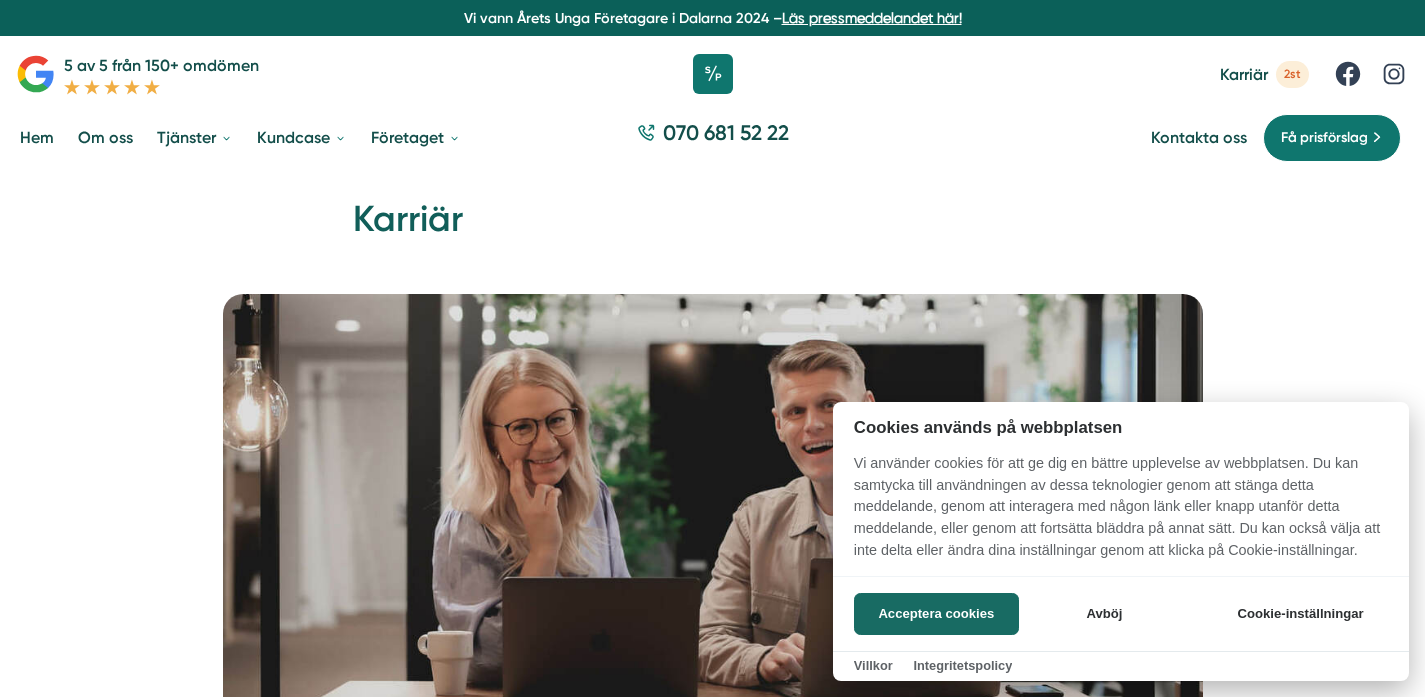 scroll, scrollTop: 0, scrollLeft: 0, axis: both 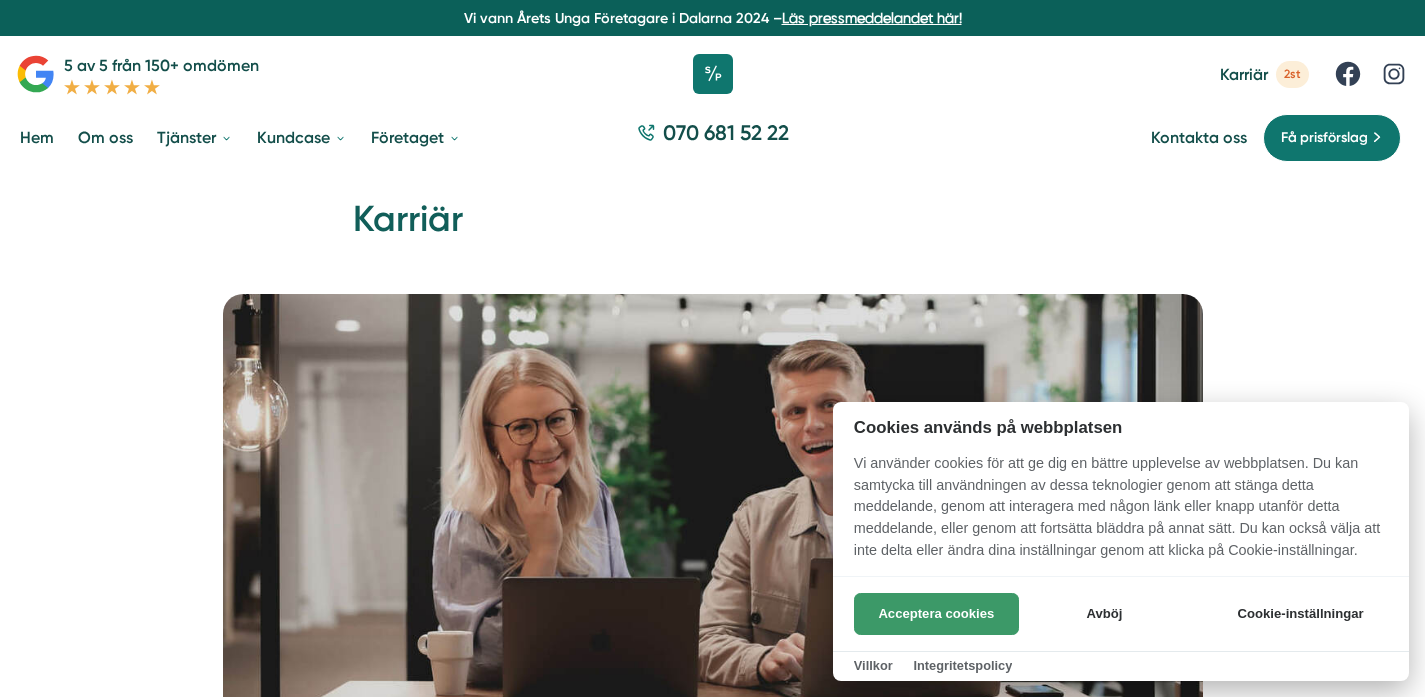 click on "Acceptera cookies" at bounding box center (936, 614) 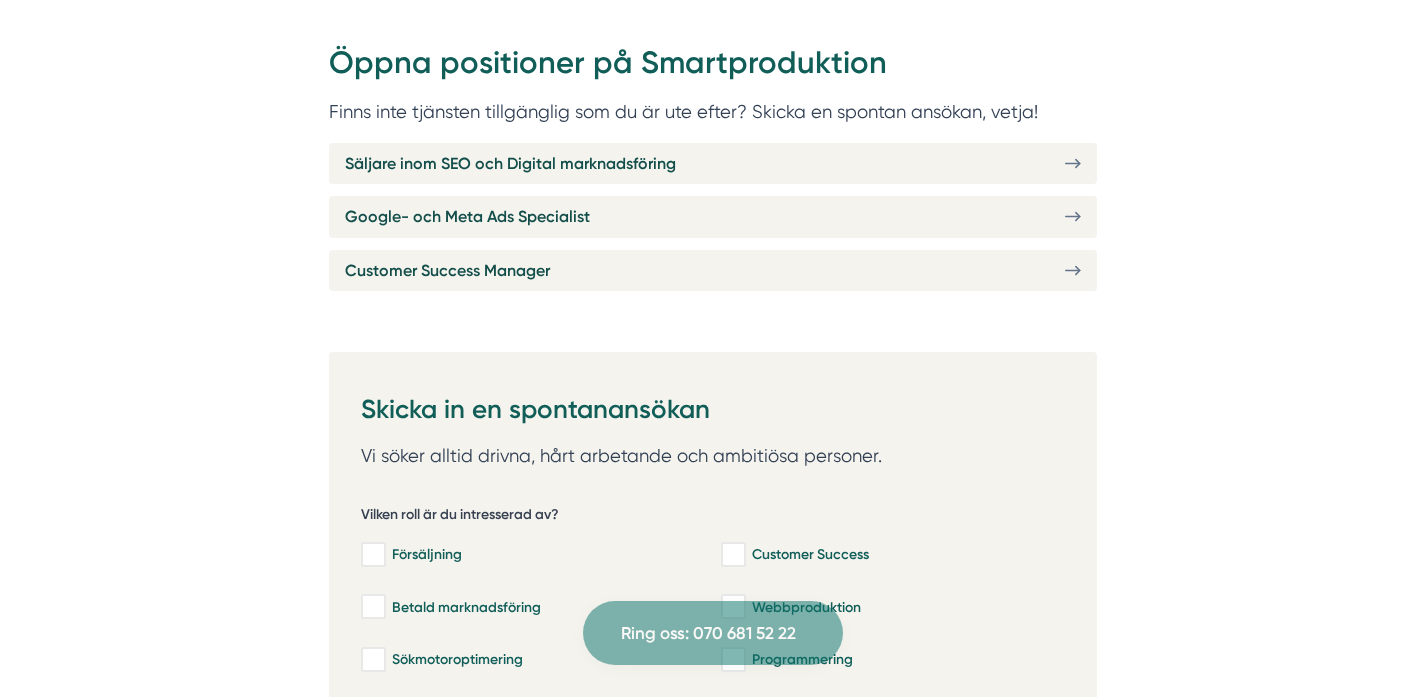 scroll, scrollTop: 789, scrollLeft: 0, axis: vertical 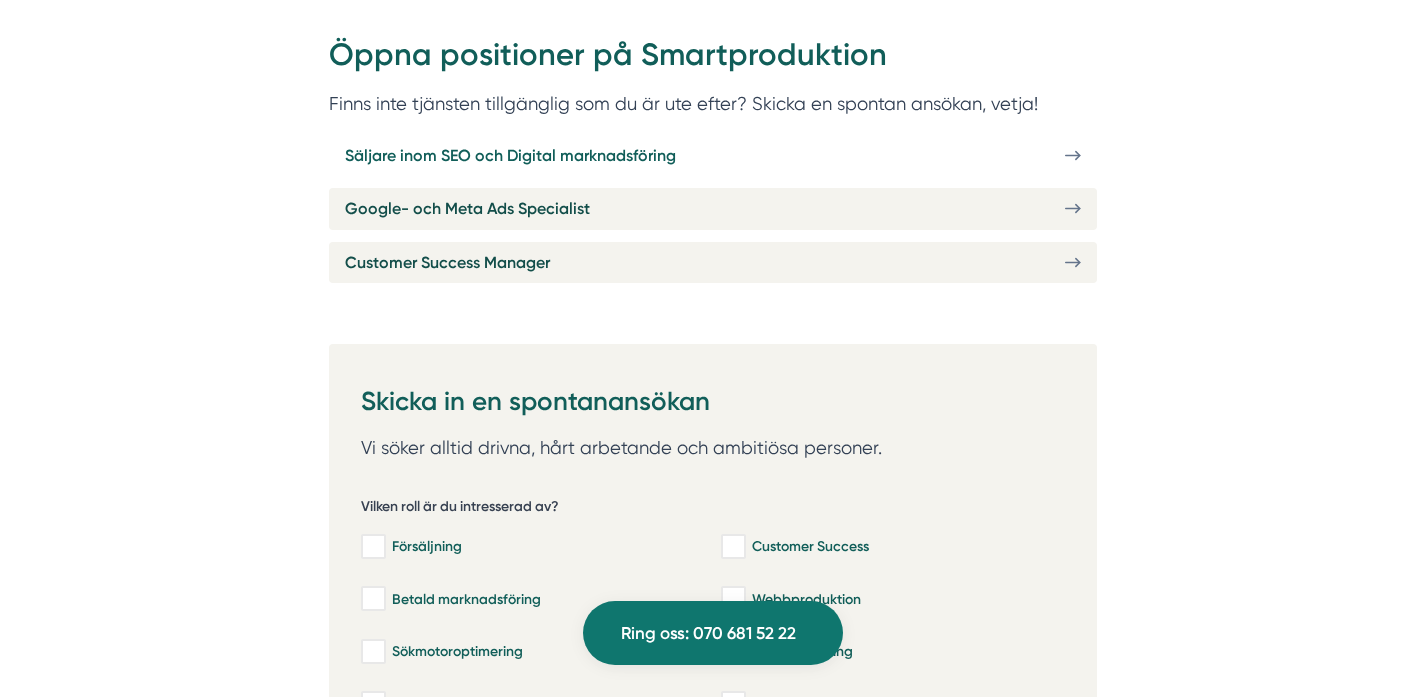 click on "Säljare inom SEO och Digital marknadsföring" at bounding box center [510, 155] 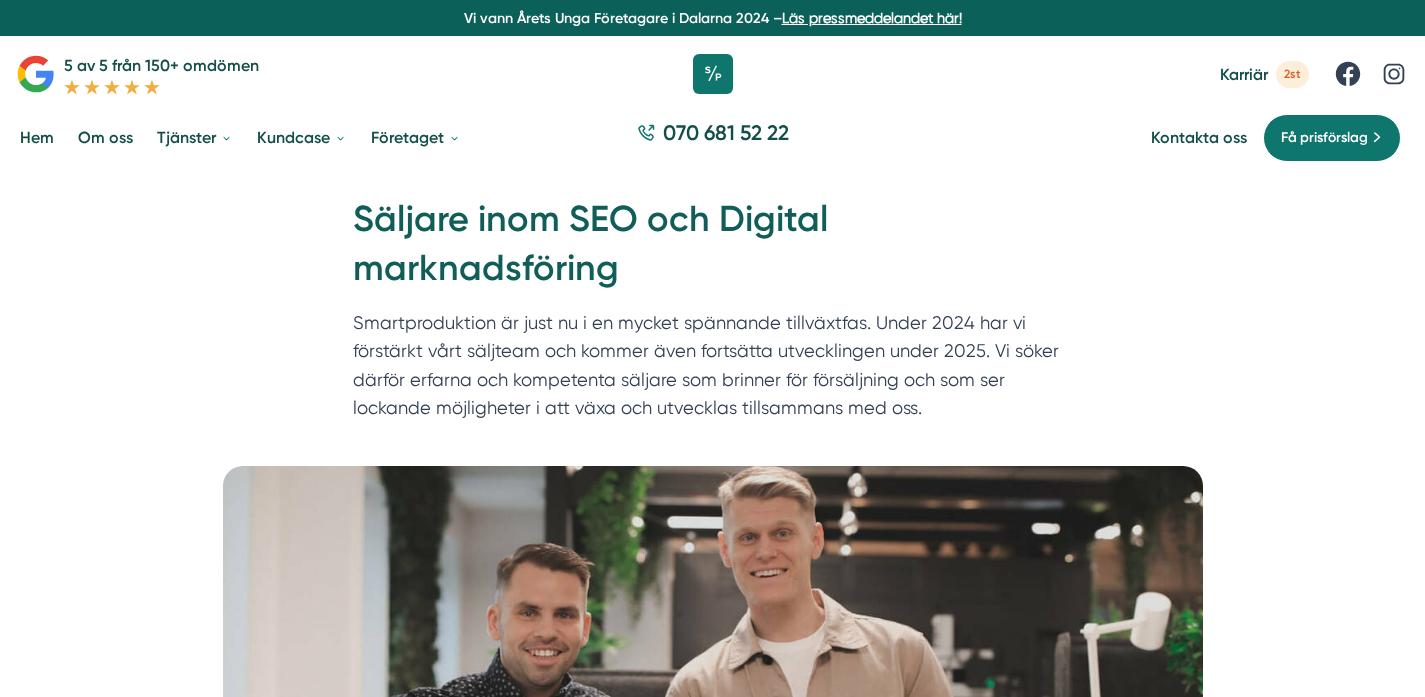 scroll, scrollTop: 0, scrollLeft: 0, axis: both 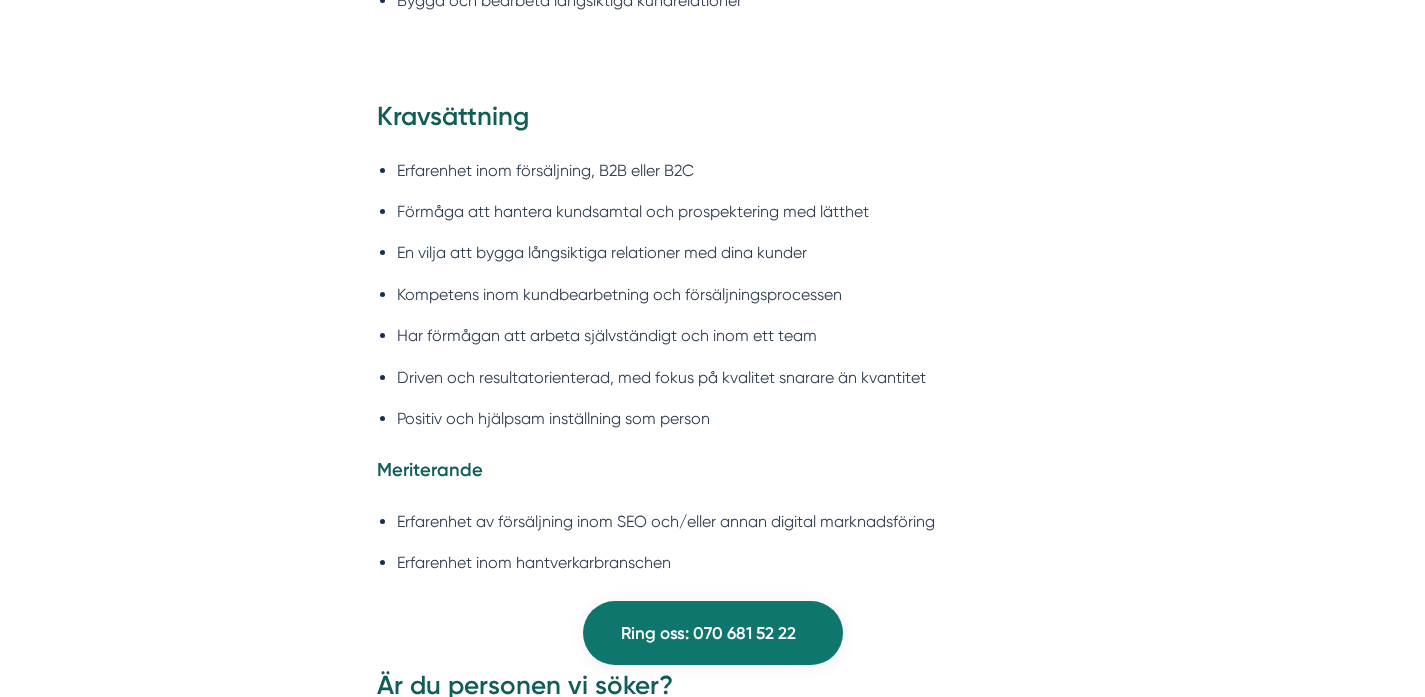 click on "Erfarenhet inom försäljning, B2B eller B2C" at bounding box center [723, 170] 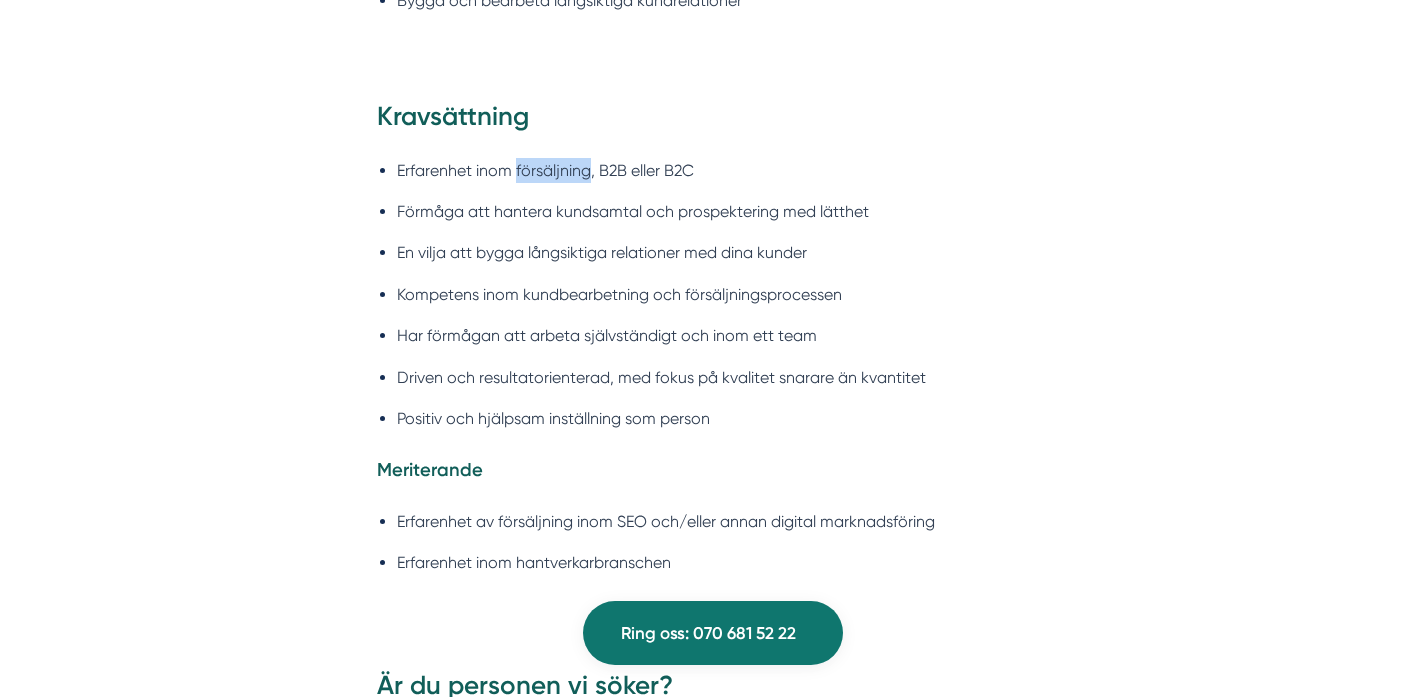 click on "Erfarenhet inom försäljning, B2B eller B2C" at bounding box center [723, 170] 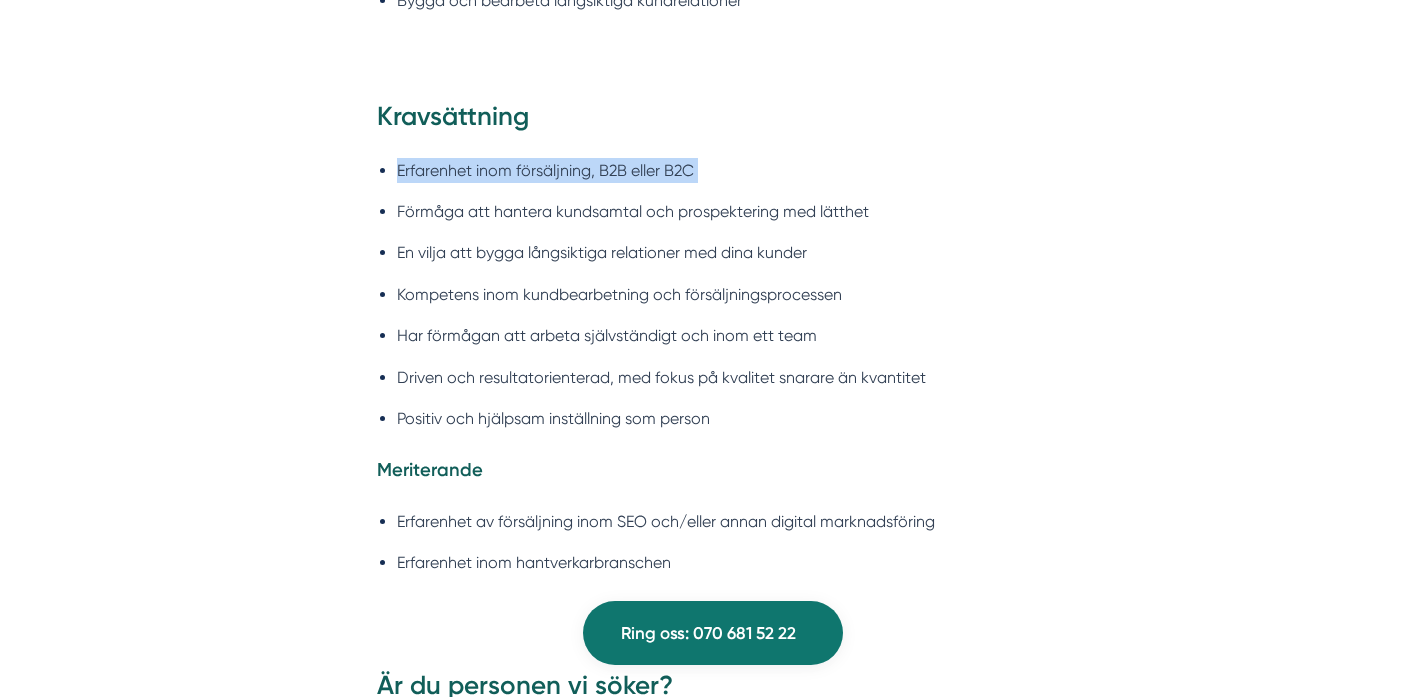 click on "Erfarenhet inom försäljning, B2B eller B2C" at bounding box center [723, 170] 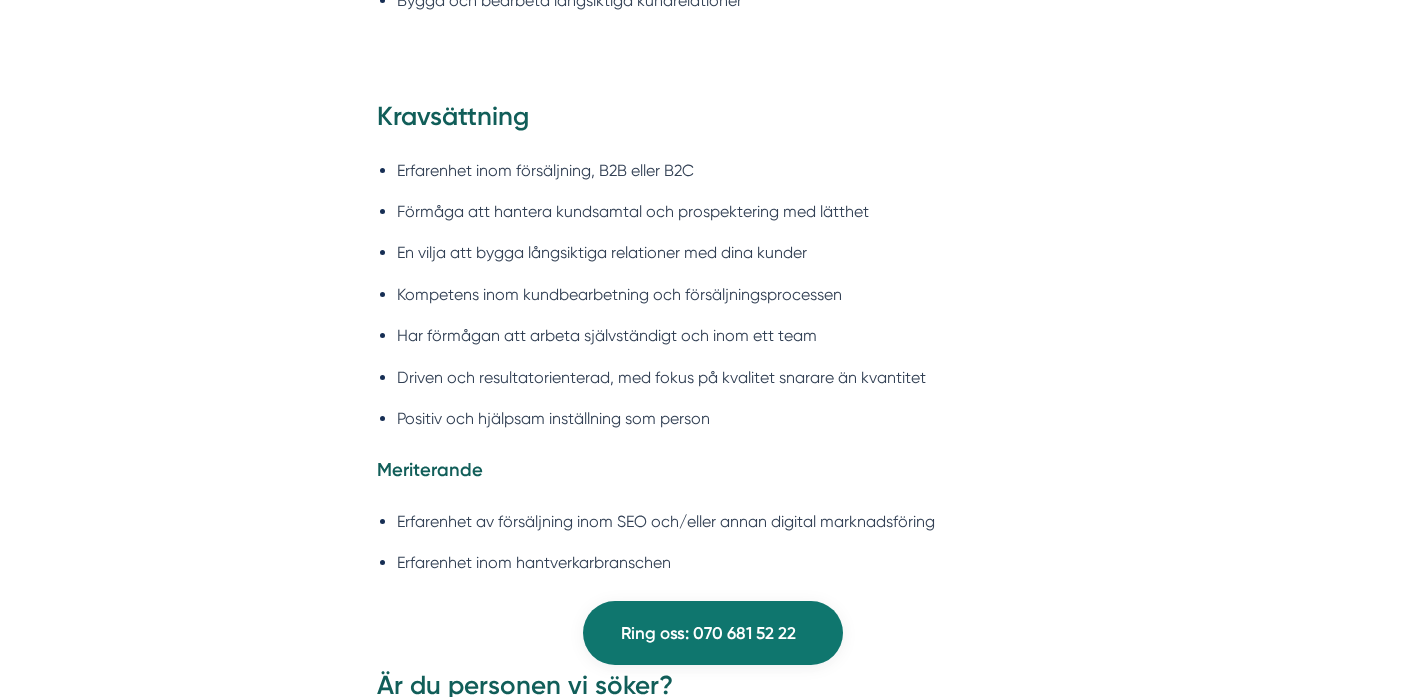 click on "Förmåga att hantera kundsamtal och prospektering med lätthet" at bounding box center [723, 211] 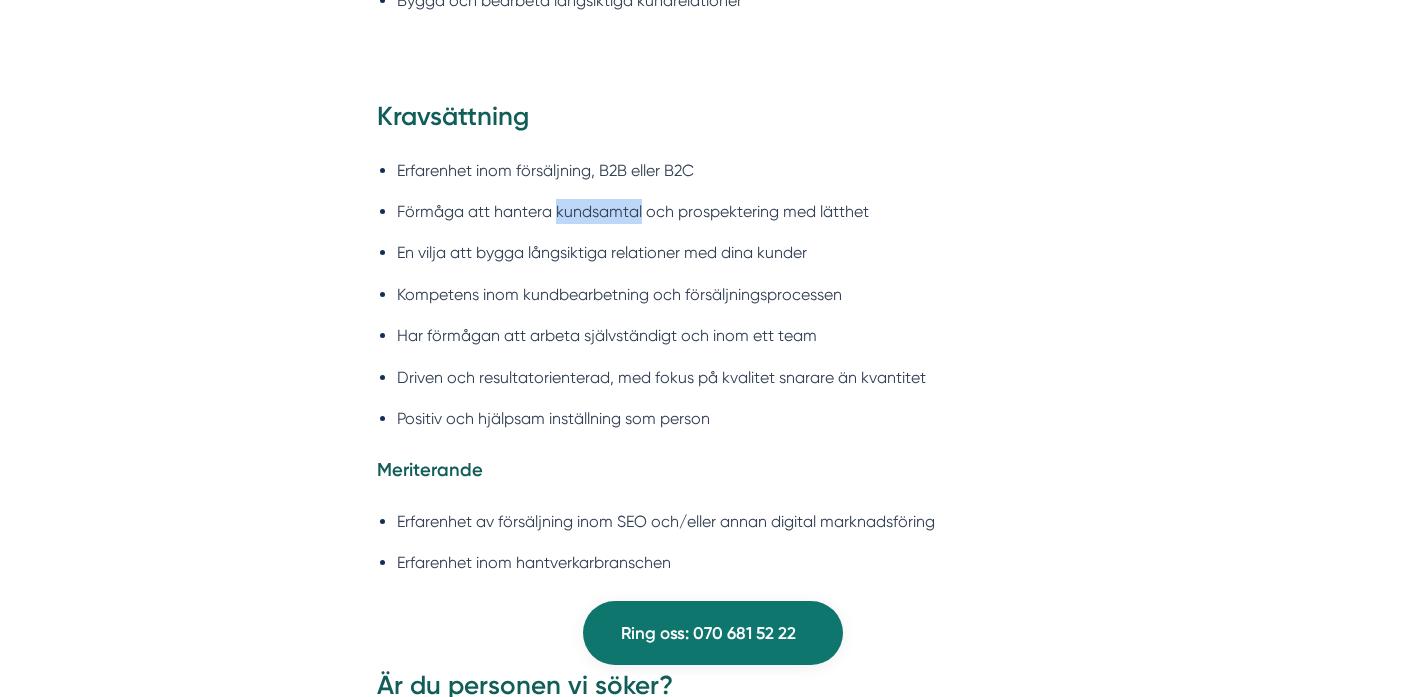 click on "Förmåga att hantera kundsamtal och prospektering med lätthet" at bounding box center [723, 211] 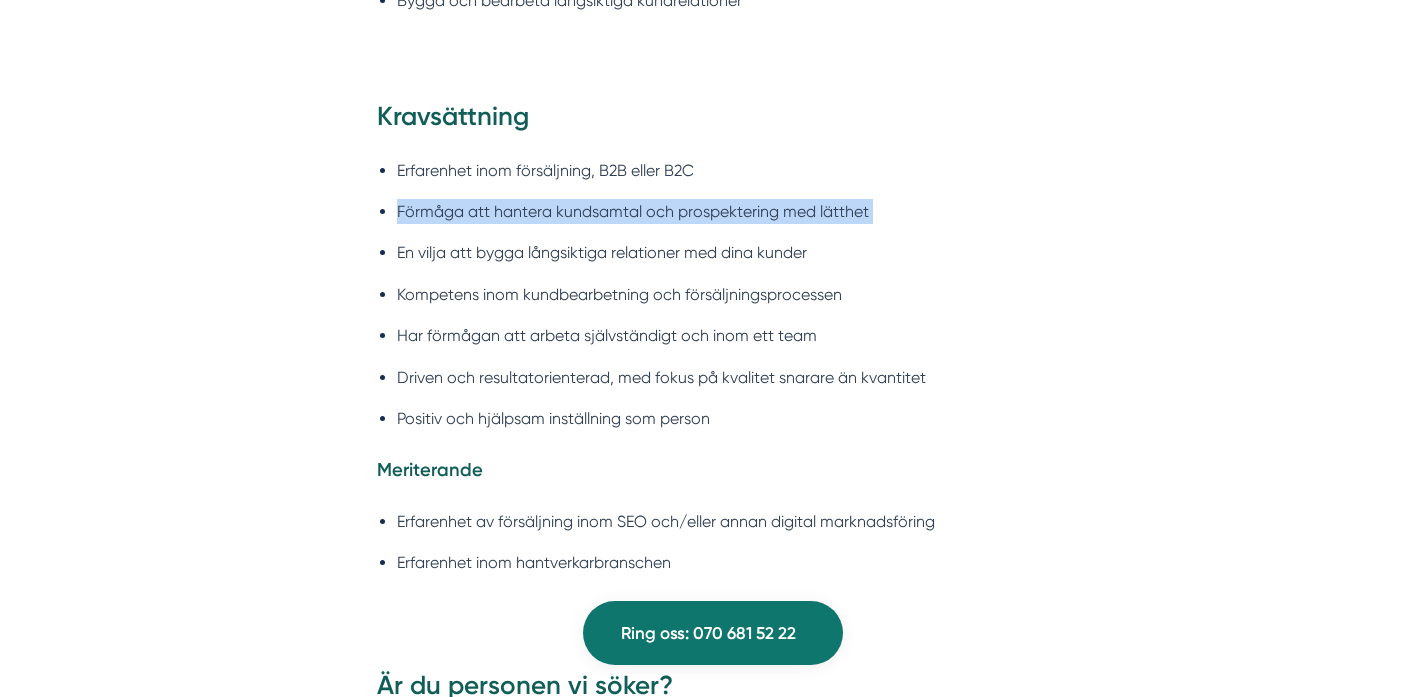 click on "Förmåga att hantera kundsamtal och prospektering med lätthet" at bounding box center (723, 211) 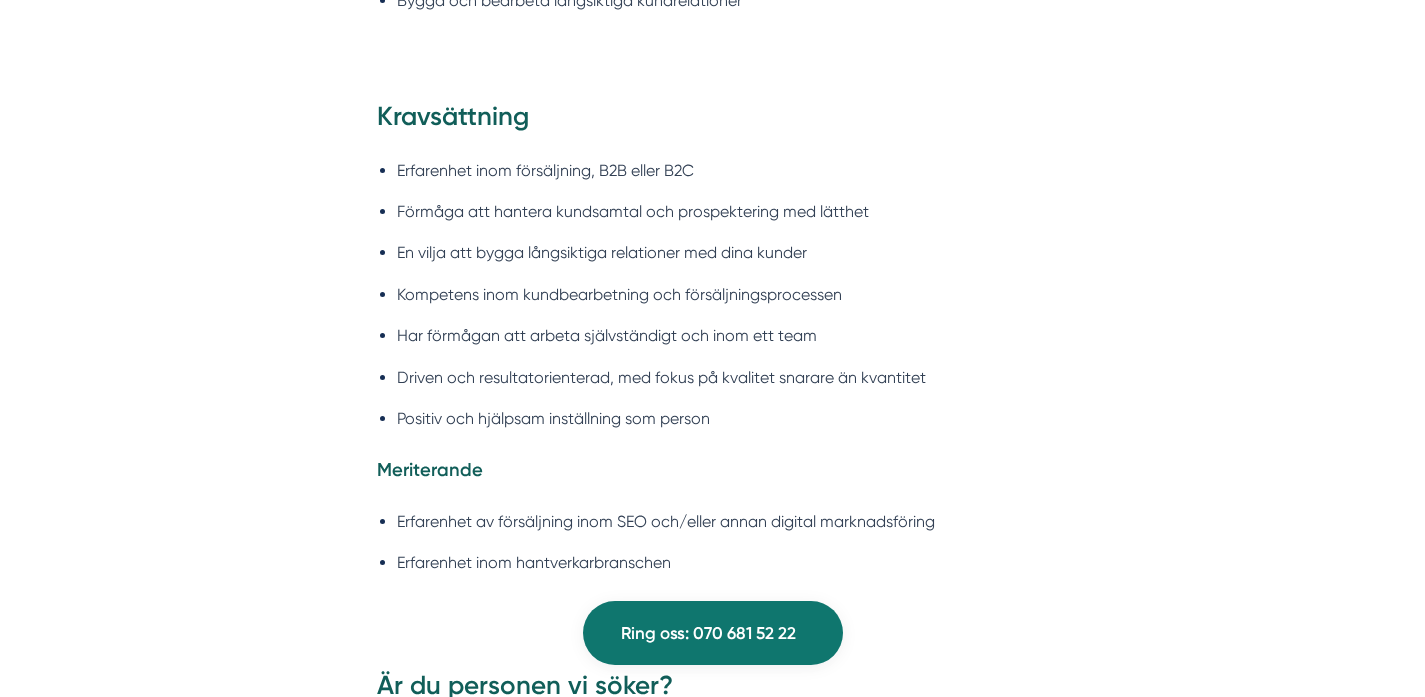 click on "En vilja att bygga långsiktiga relationer med dina kunder" at bounding box center [723, 252] 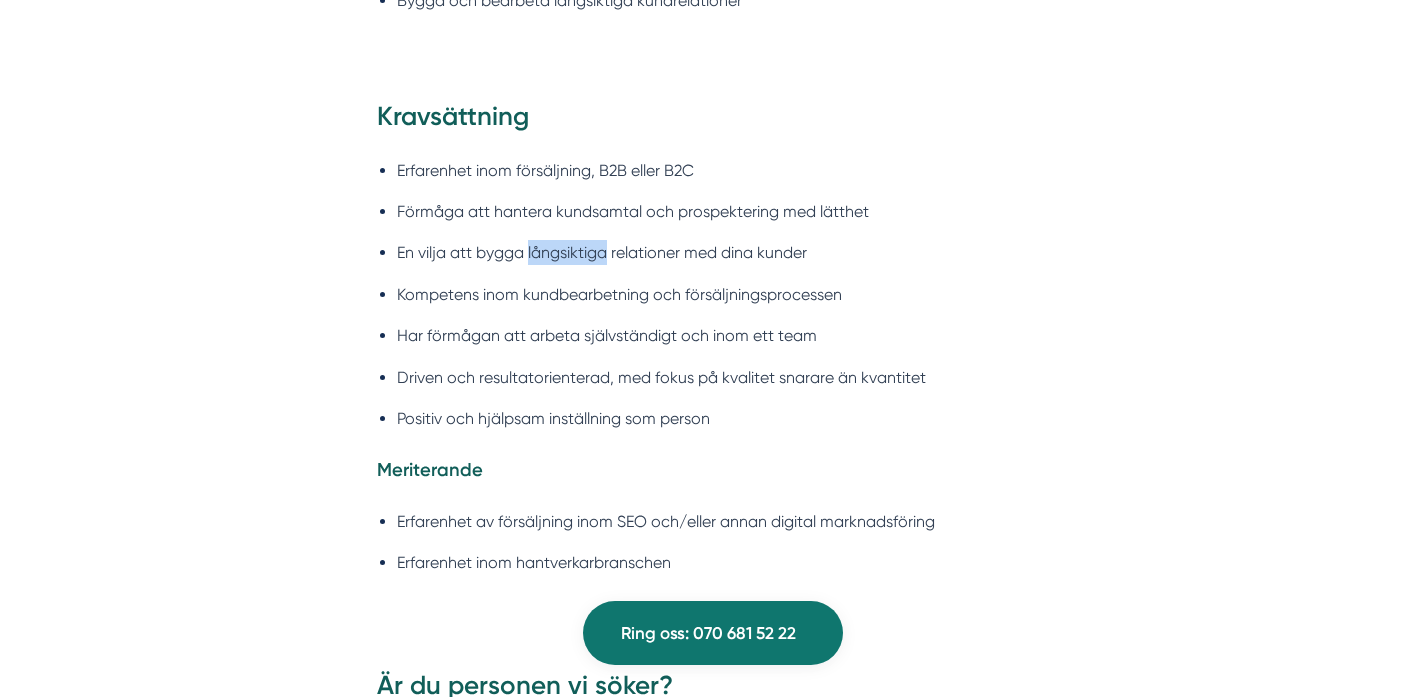 click on "En vilja att bygga långsiktiga relationer med dina kunder" at bounding box center [723, 252] 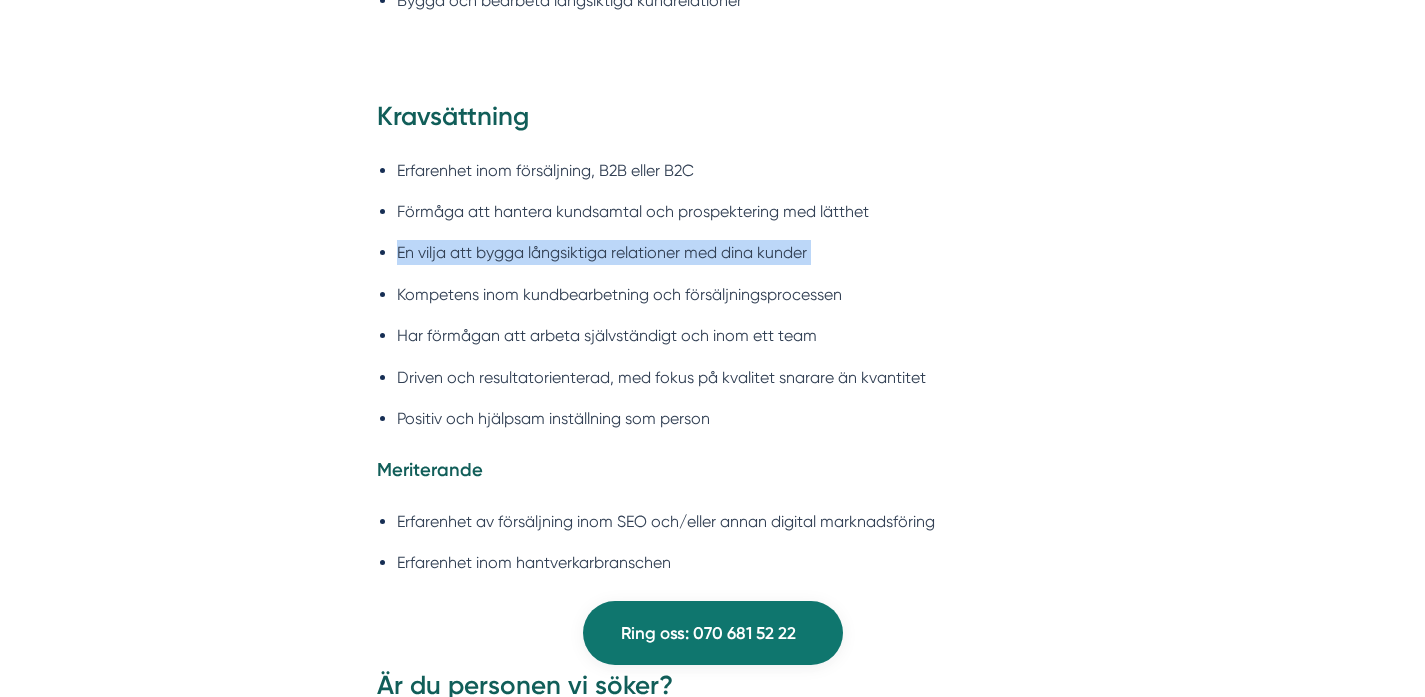 click on "En vilja att bygga långsiktiga relationer med dina kunder" at bounding box center (723, 252) 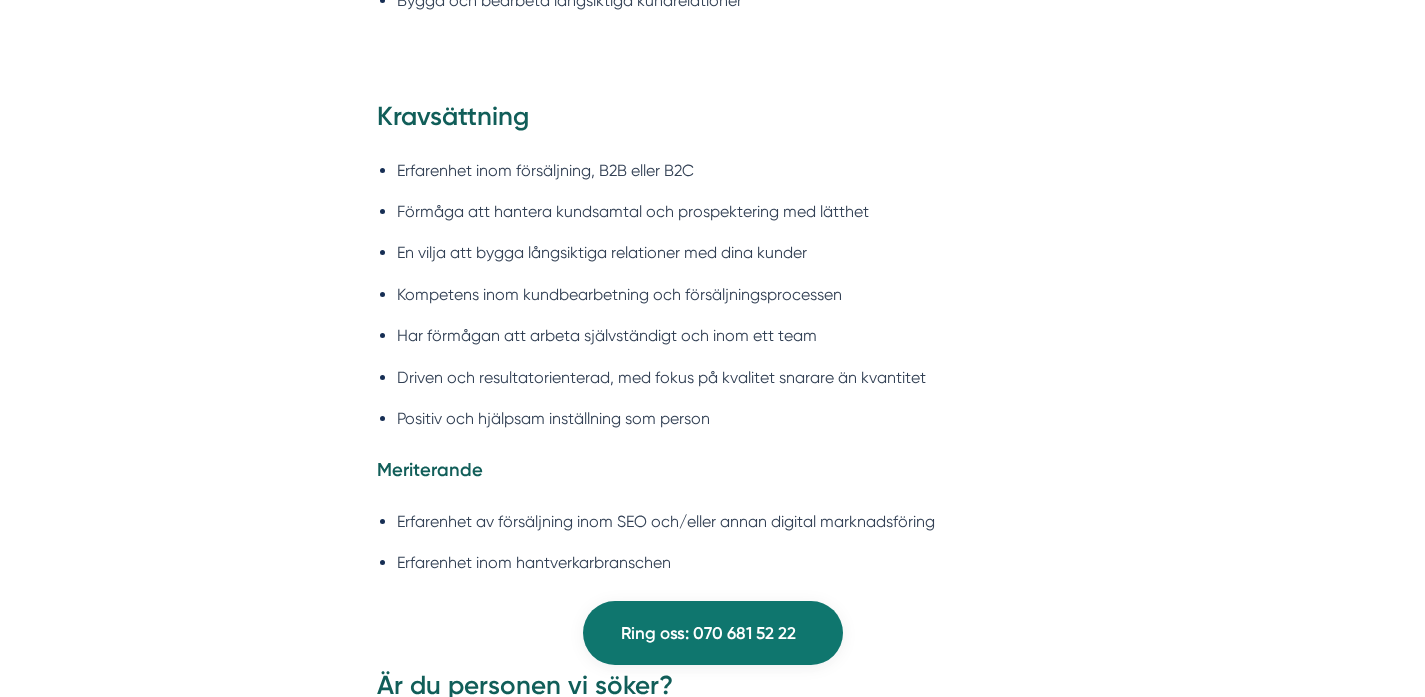 click on "En vilja att bygga långsiktiga relationer med dina kunder" at bounding box center [723, 252] 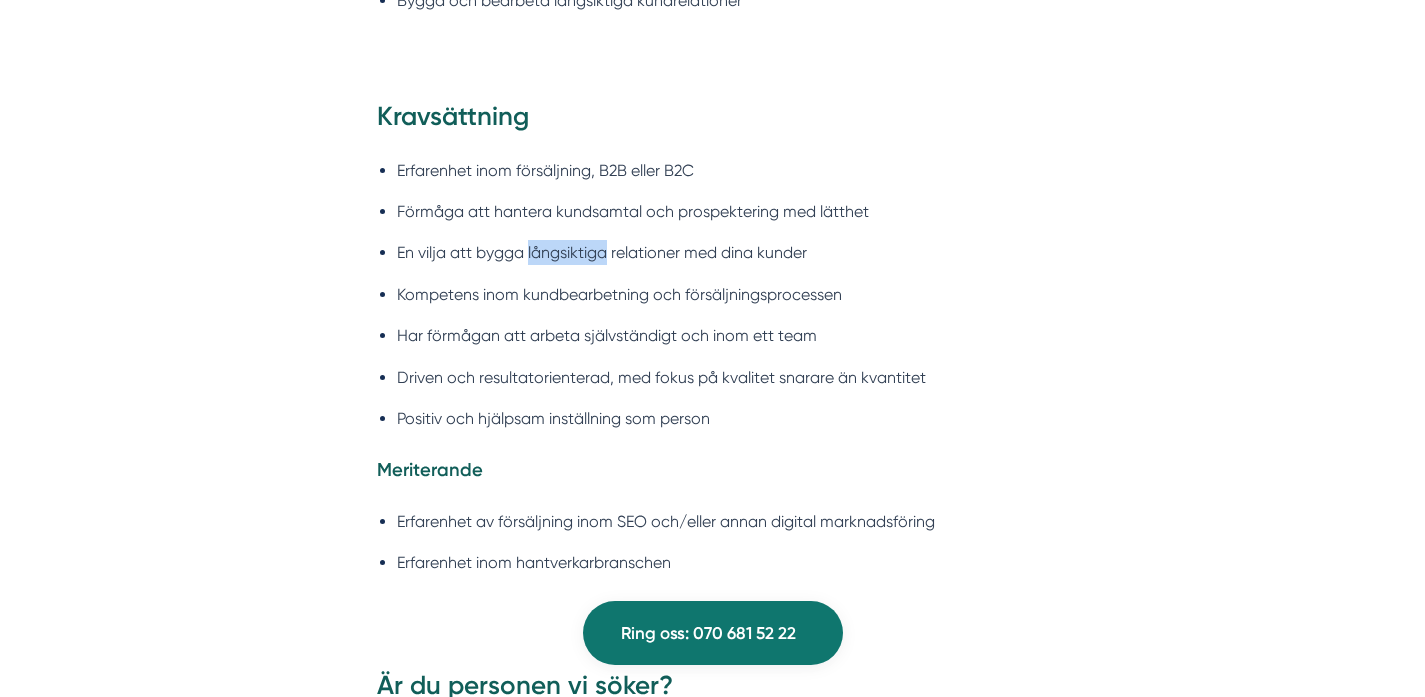 click on "En vilja att bygga långsiktiga relationer med dina kunder" at bounding box center [723, 252] 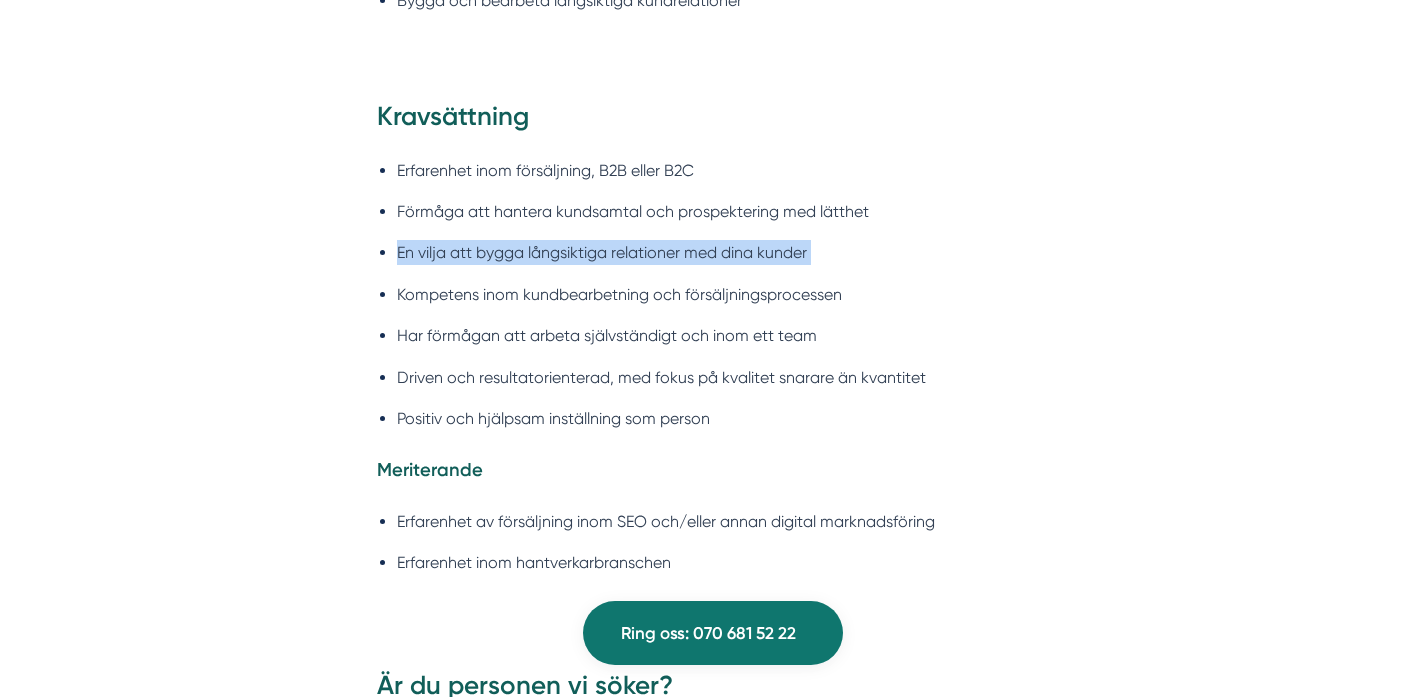 click on "En vilja att bygga långsiktiga relationer med dina kunder" at bounding box center [723, 252] 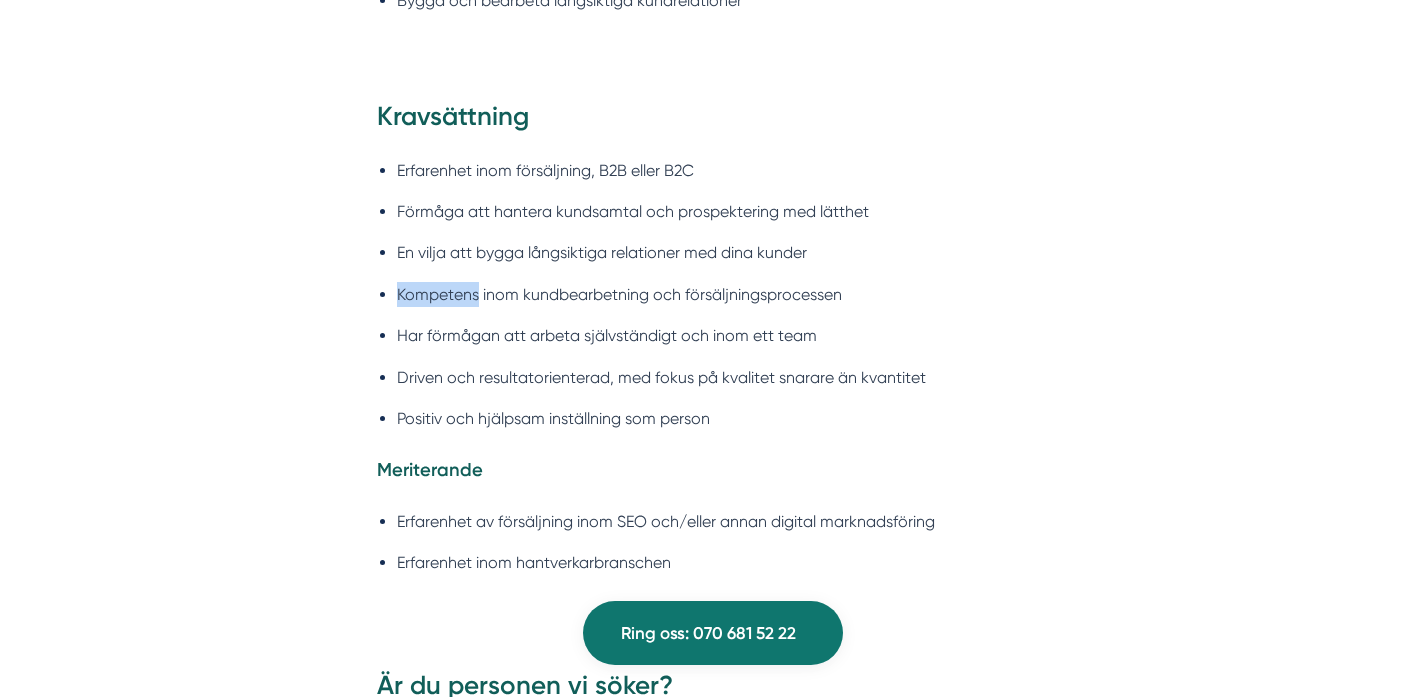click on "Kompetens inom kundbearbetning och försäljningsprocessen" at bounding box center [723, 294] 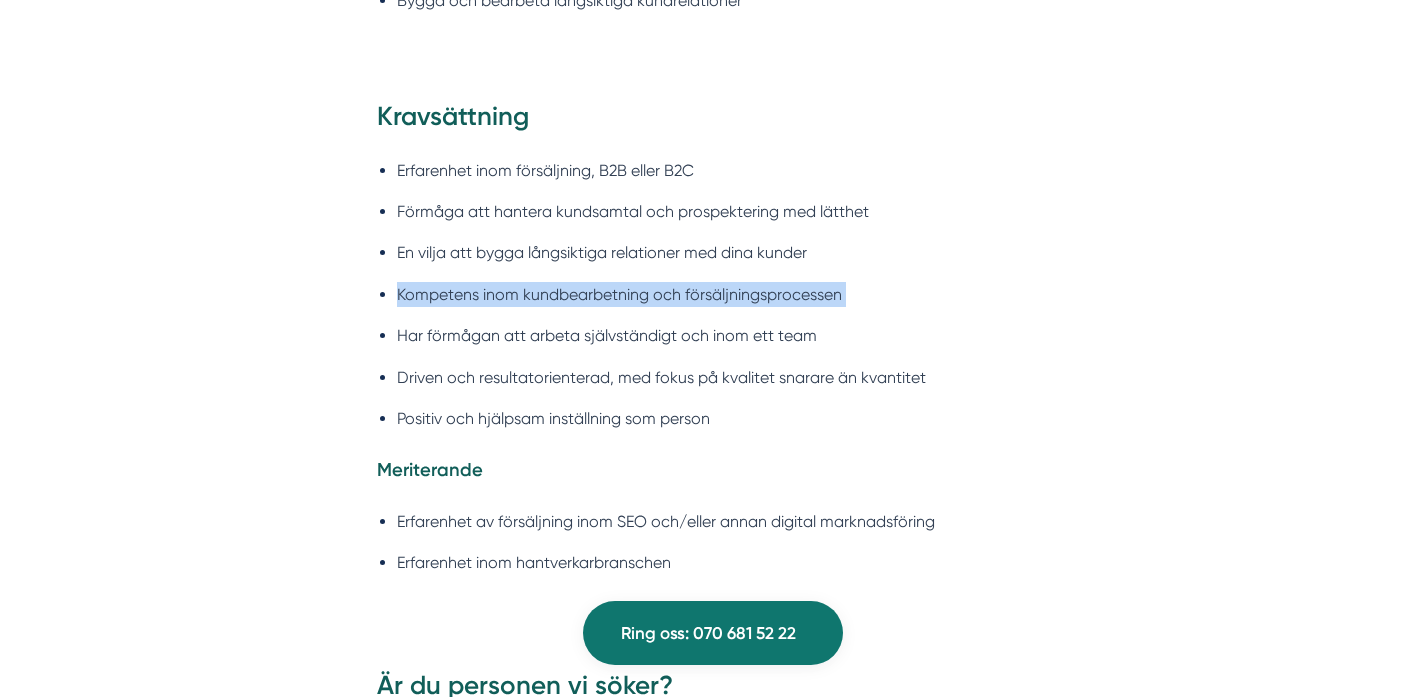 click on "Kompetens inom kundbearbetning och försäljningsprocessen" at bounding box center [723, 294] 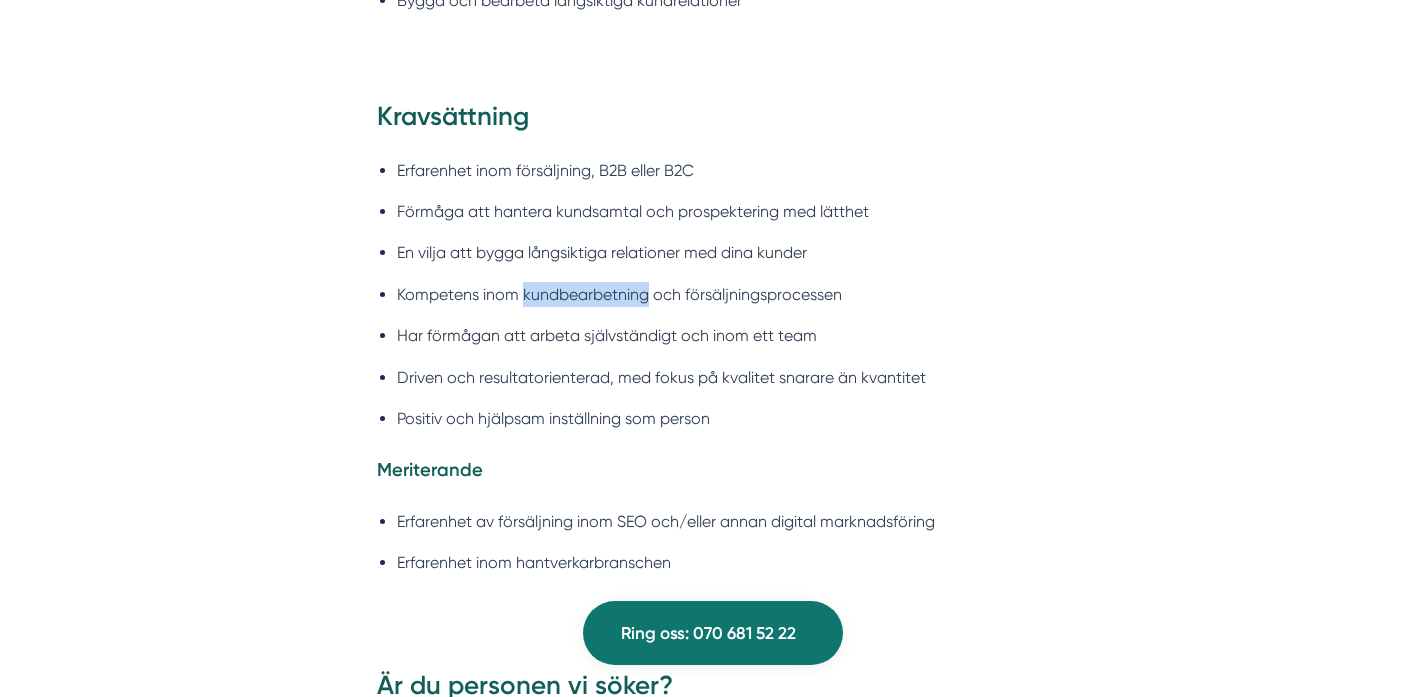 click on "Kompetens inom kundbearbetning och försäljningsprocessen" at bounding box center [723, 294] 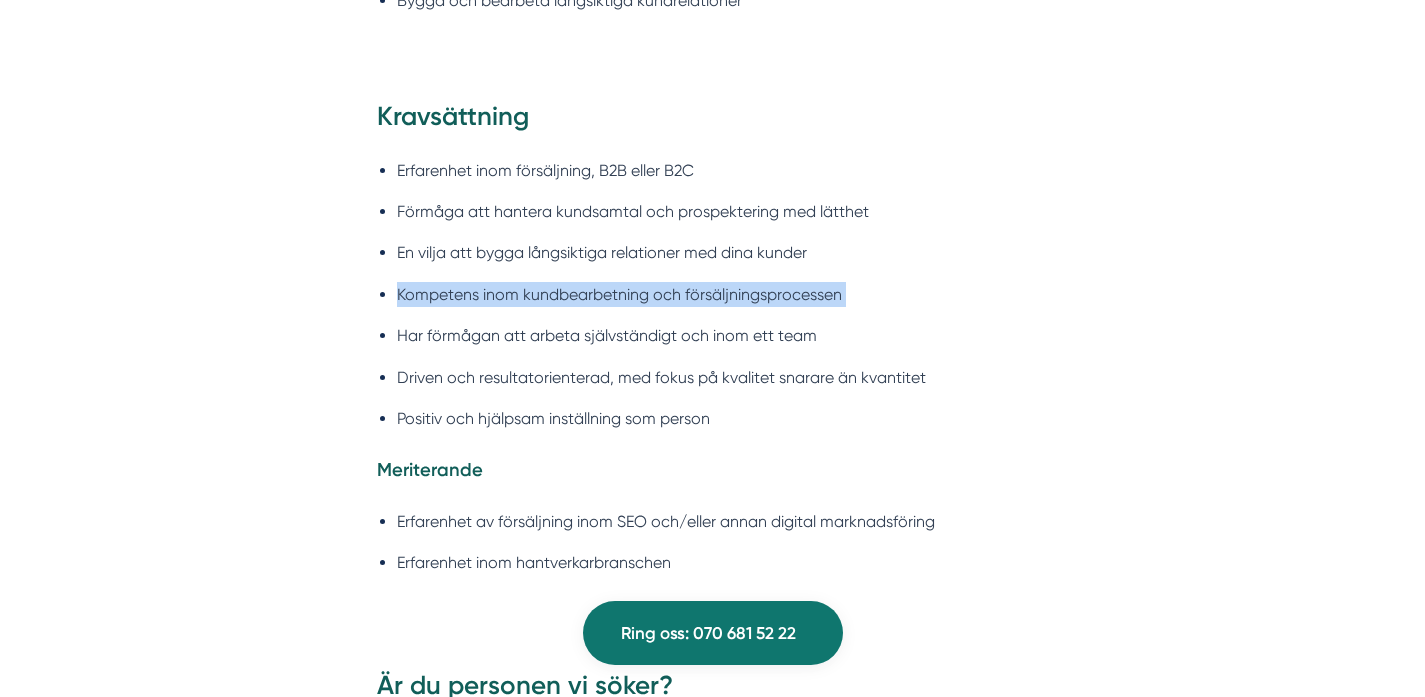 click on "Kompetens inom kundbearbetning och försäljningsprocessen" at bounding box center (723, 294) 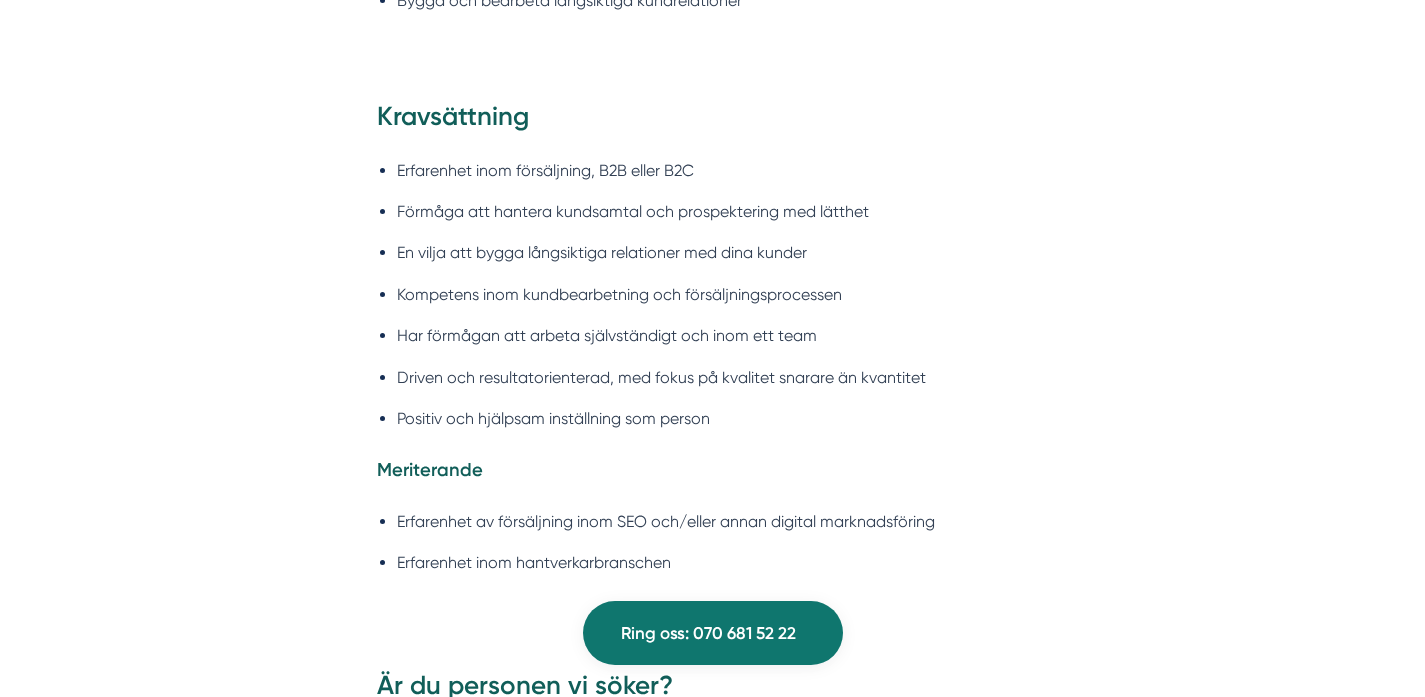 click on "Har förmågan att arbeta självständigt och inom ett team" at bounding box center [723, 335] 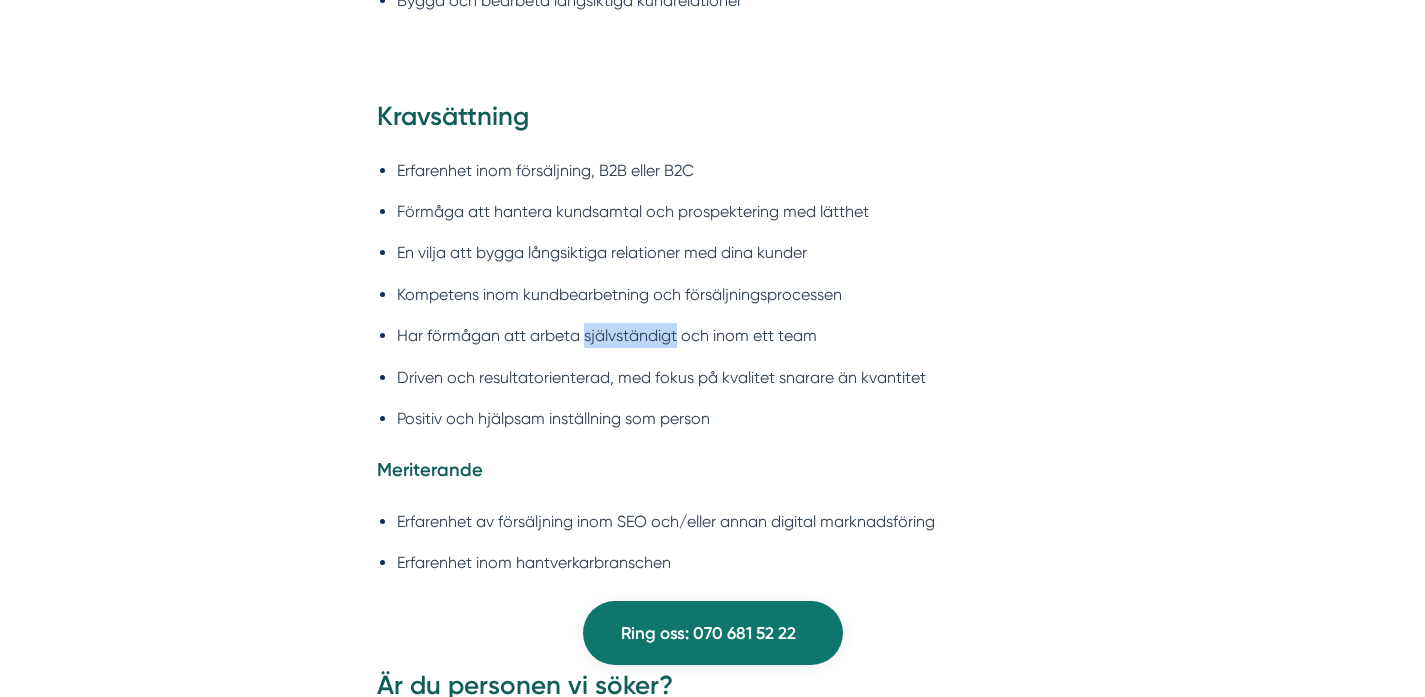 click on "Har förmågan att arbeta självständigt och inom ett team" at bounding box center [723, 335] 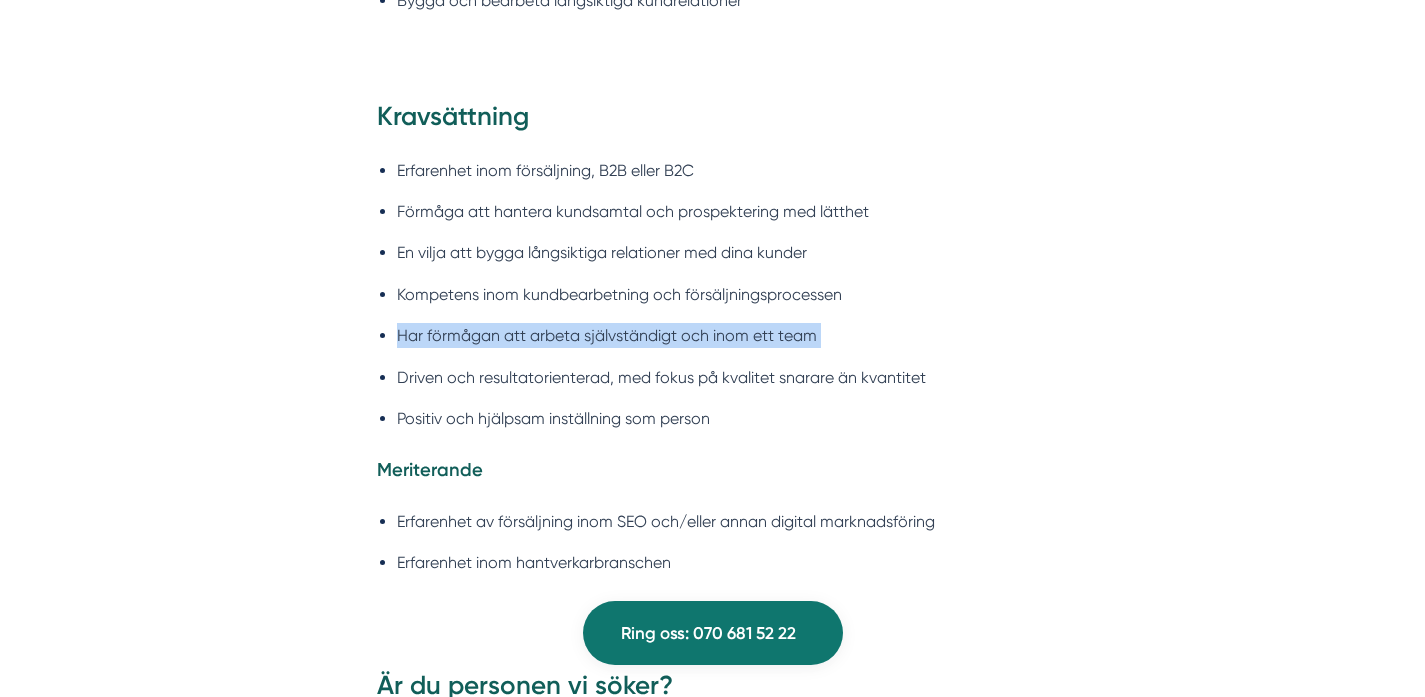 click on "Har förmågan att arbeta självständigt och inom ett team" at bounding box center [723, 335] 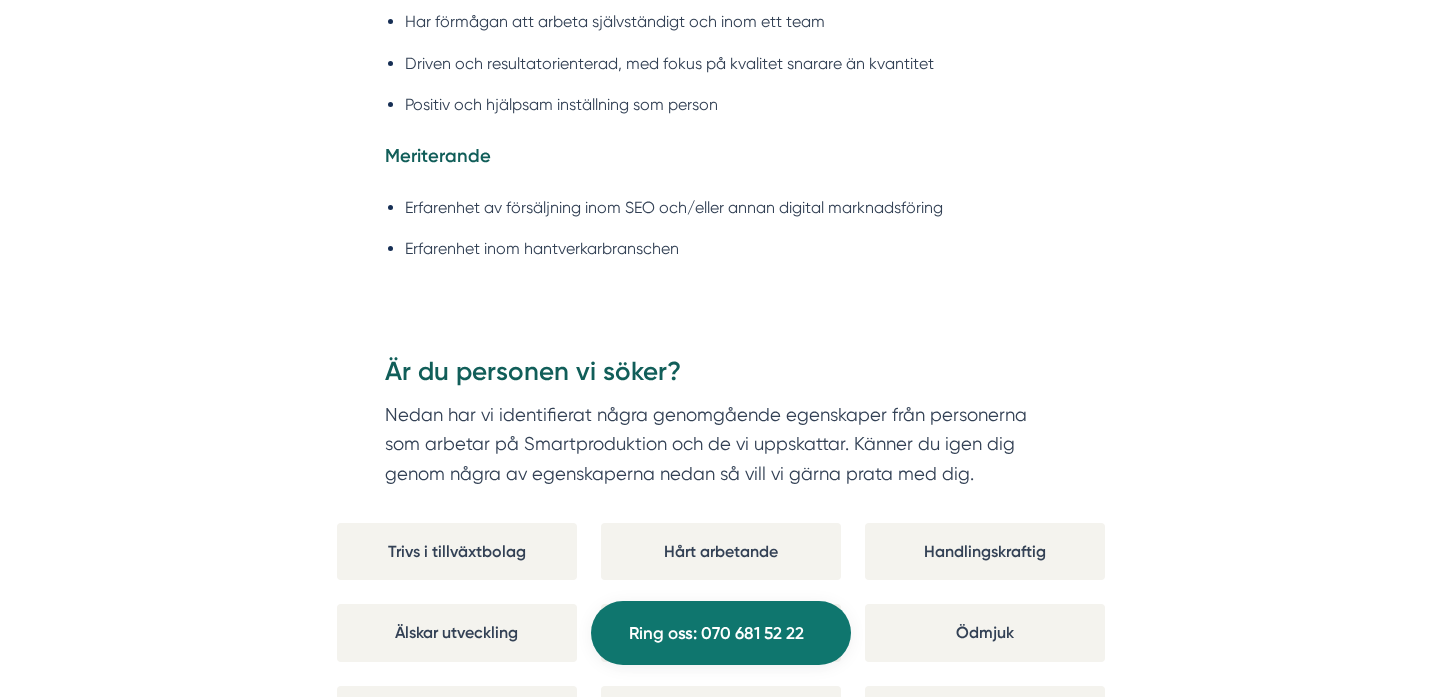 scroll, scrollTop: 2324, scrollLeft: 0, axis: vertical 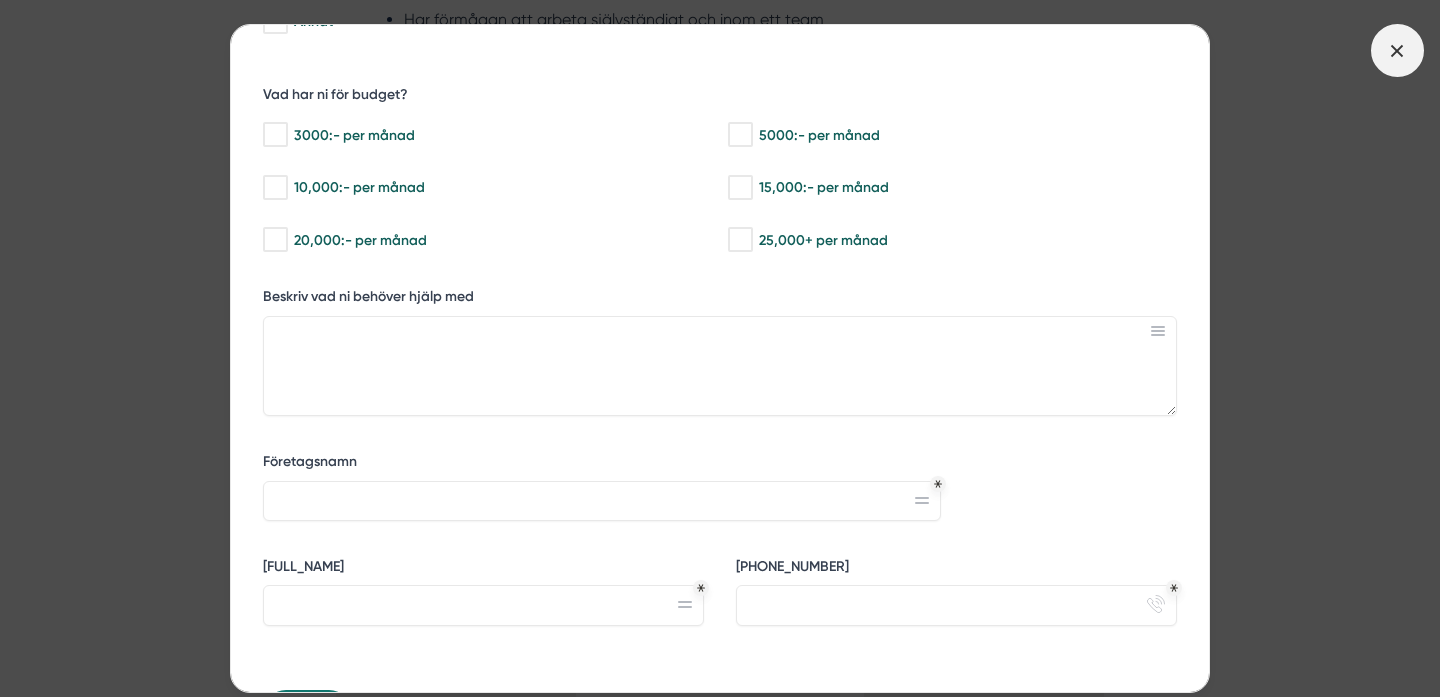 click at bounding box center [1397, 50] 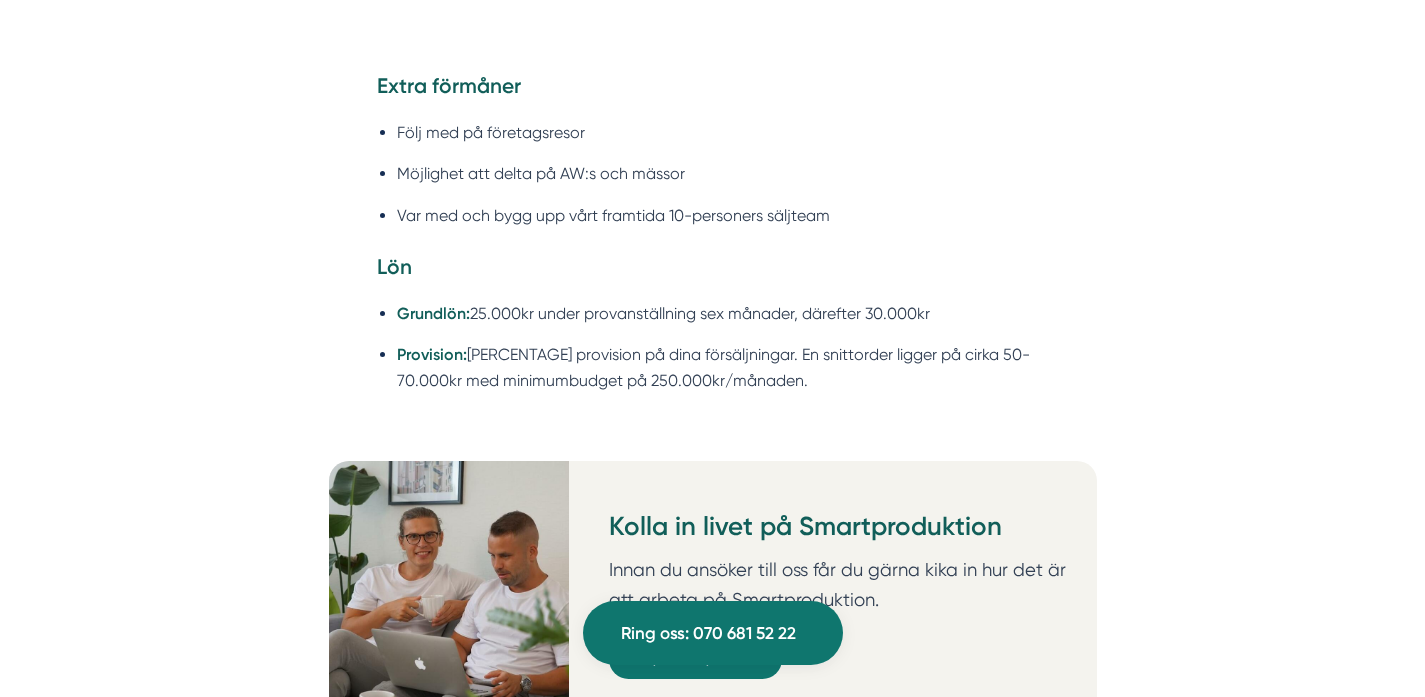 scroll, scrollTop: 3980, scrollLeft: 0, axis: vertical 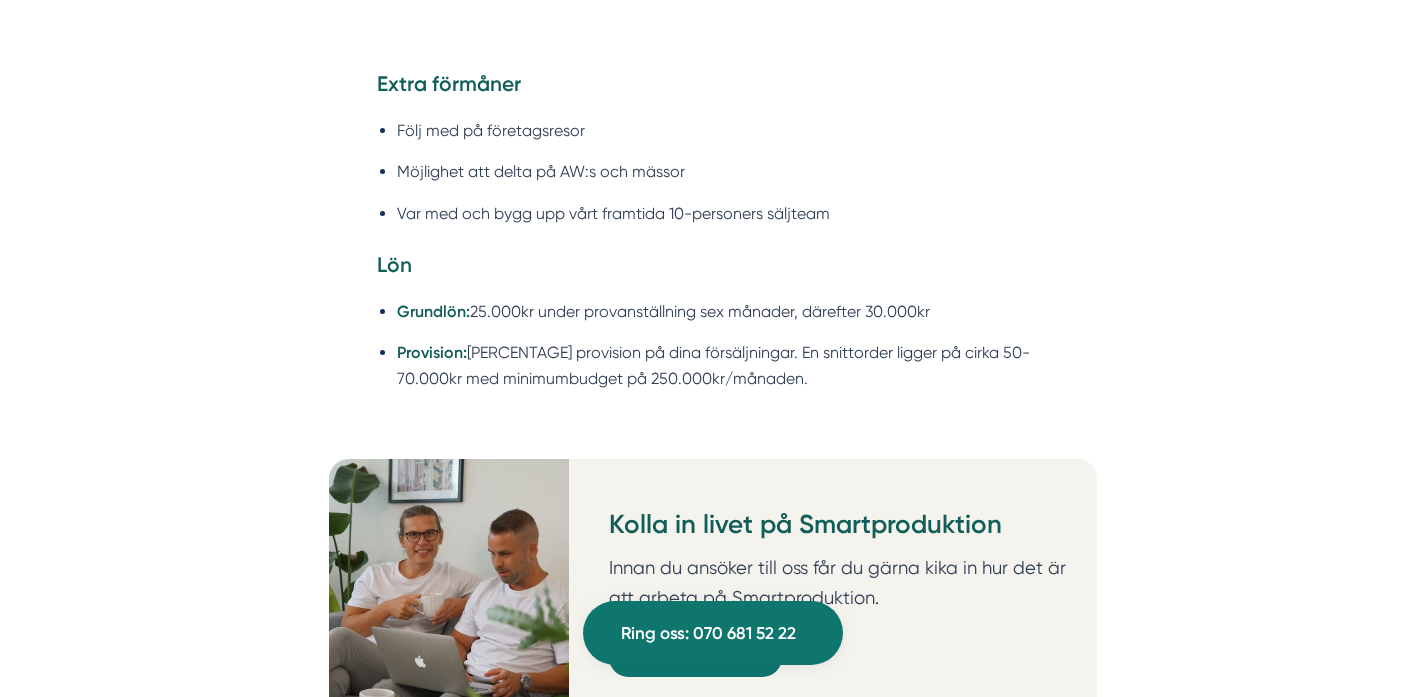 click on "Grundlön:  25.000kr under provanställning sex månader, därefter 30.000kr" at bounding box center (723, 311) 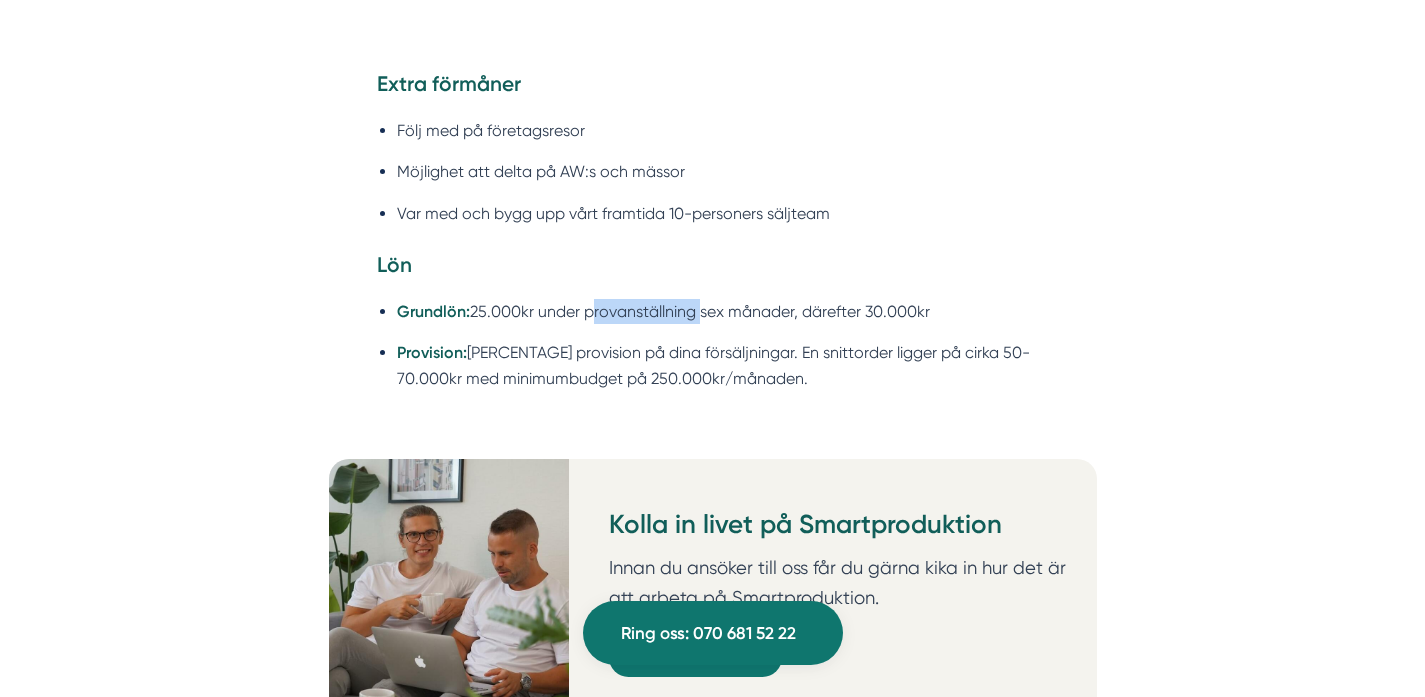 click on "Grundlön:  25.000kr under provanställning sex månader, därefter 30.000kr" at bounding box center [723, 311] 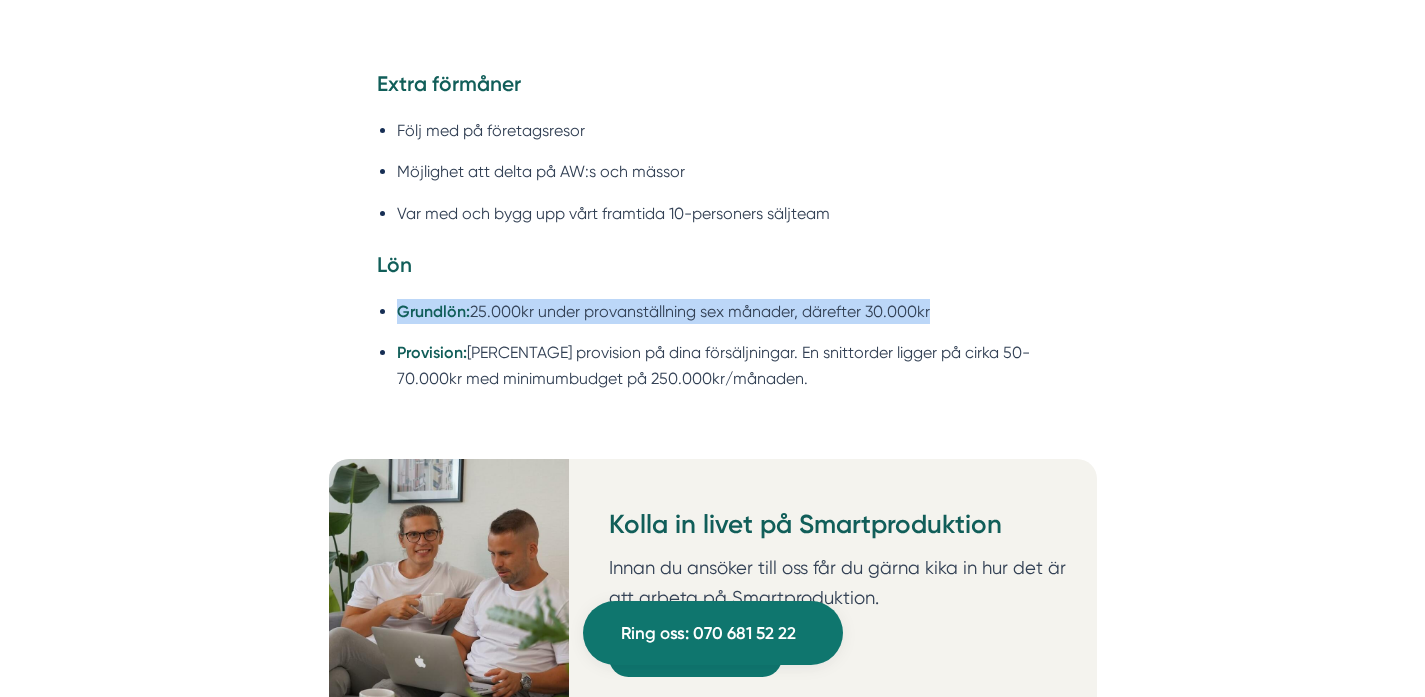 click on "Grundlön:  25.000kr under provanställning sex månader, därefter 30.000kr" at bounding box center [723, 311] 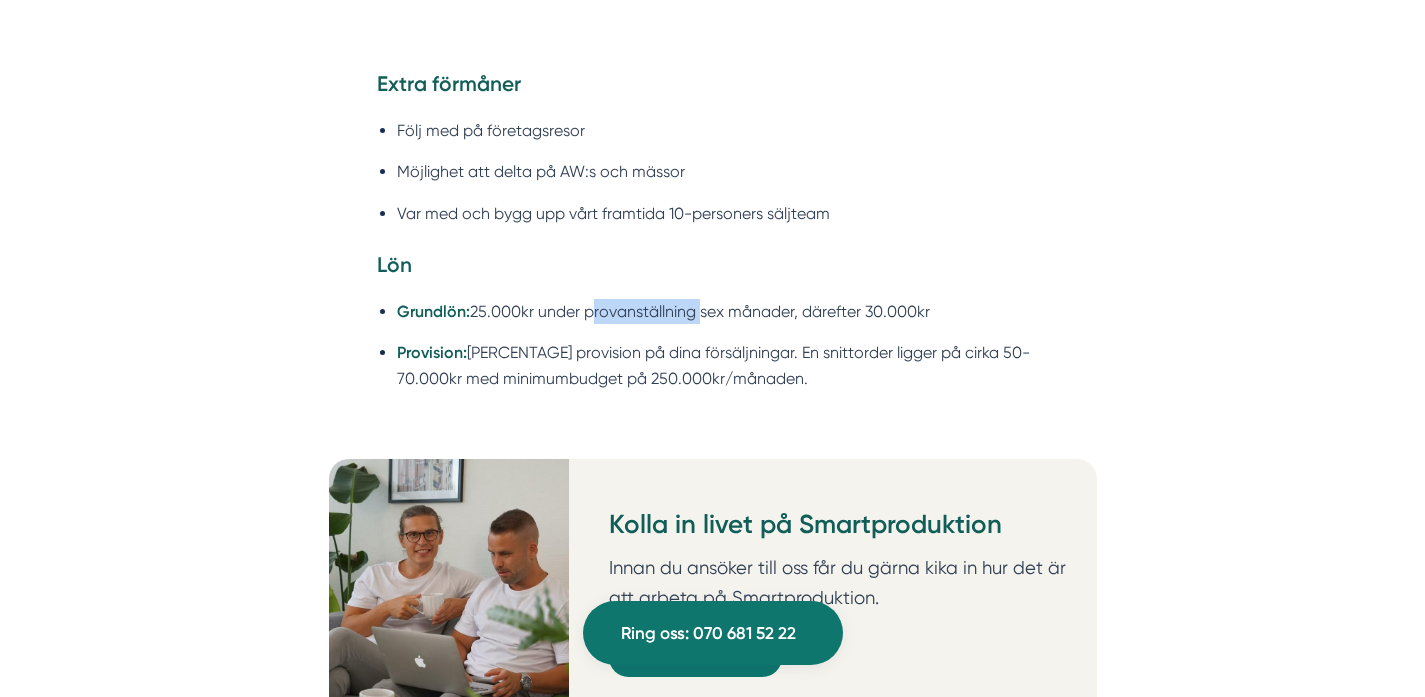 click on "Grundlön:  25.000kr under provanställning sex månader, därefter 30.000kr" at bounding box center [723, 311] 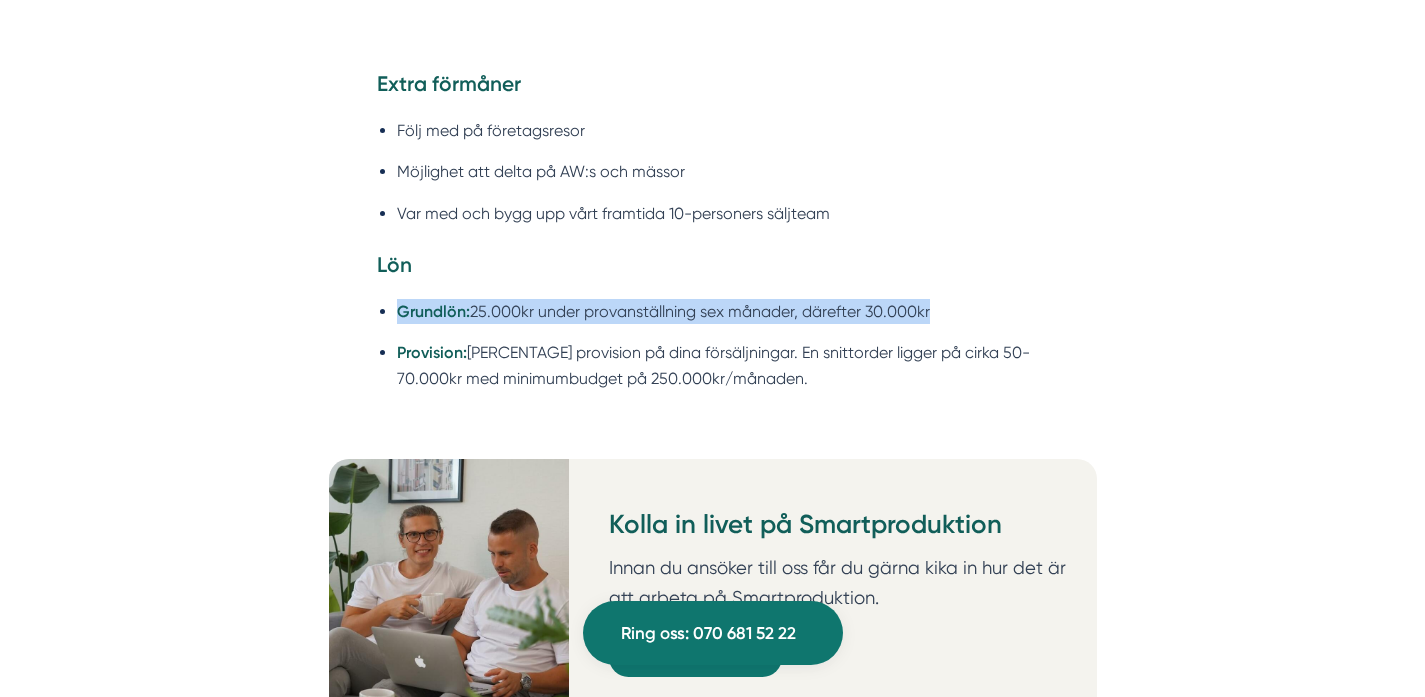 click on "Grundlön:  25.000kr under provanställning sex månader, därefter 30.000kr" at bounding box center (723, 311) 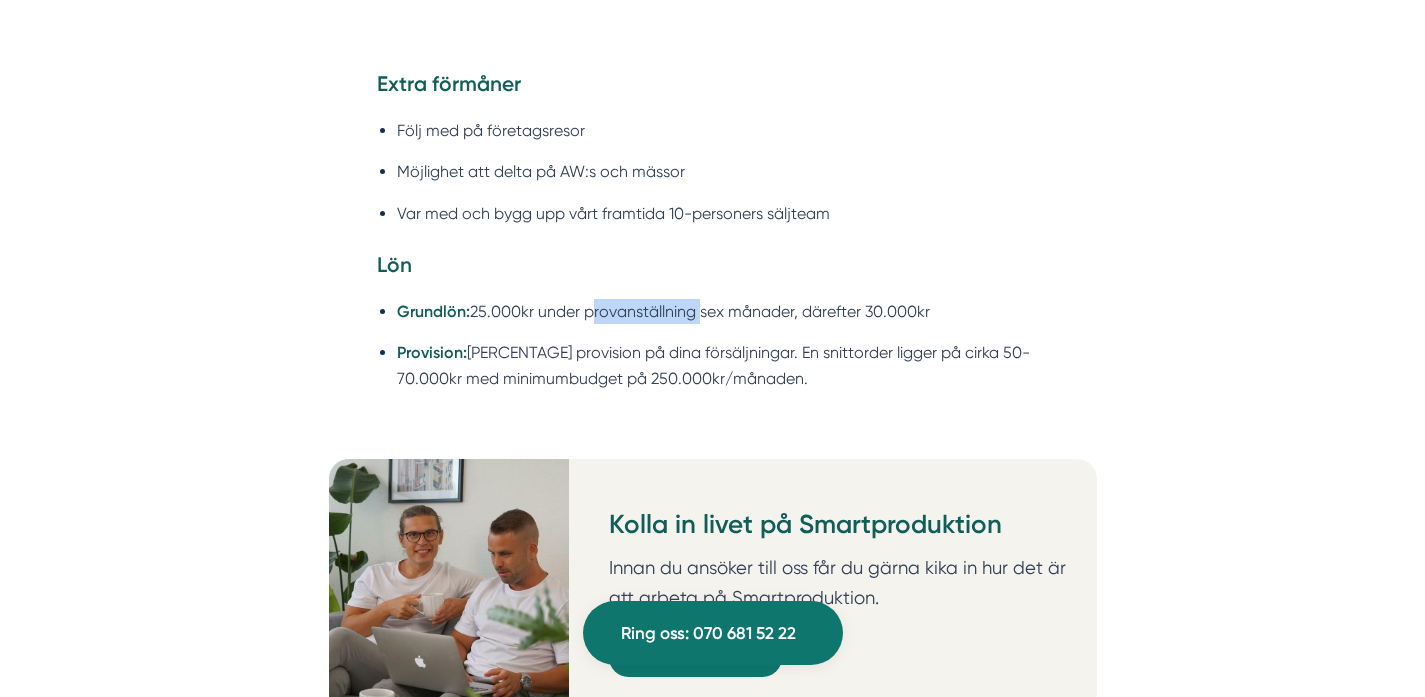 click on "Grundlön:  25.000kr under provanställning sex månader, därefter 30.000kr" at bounding box center [723, 311] 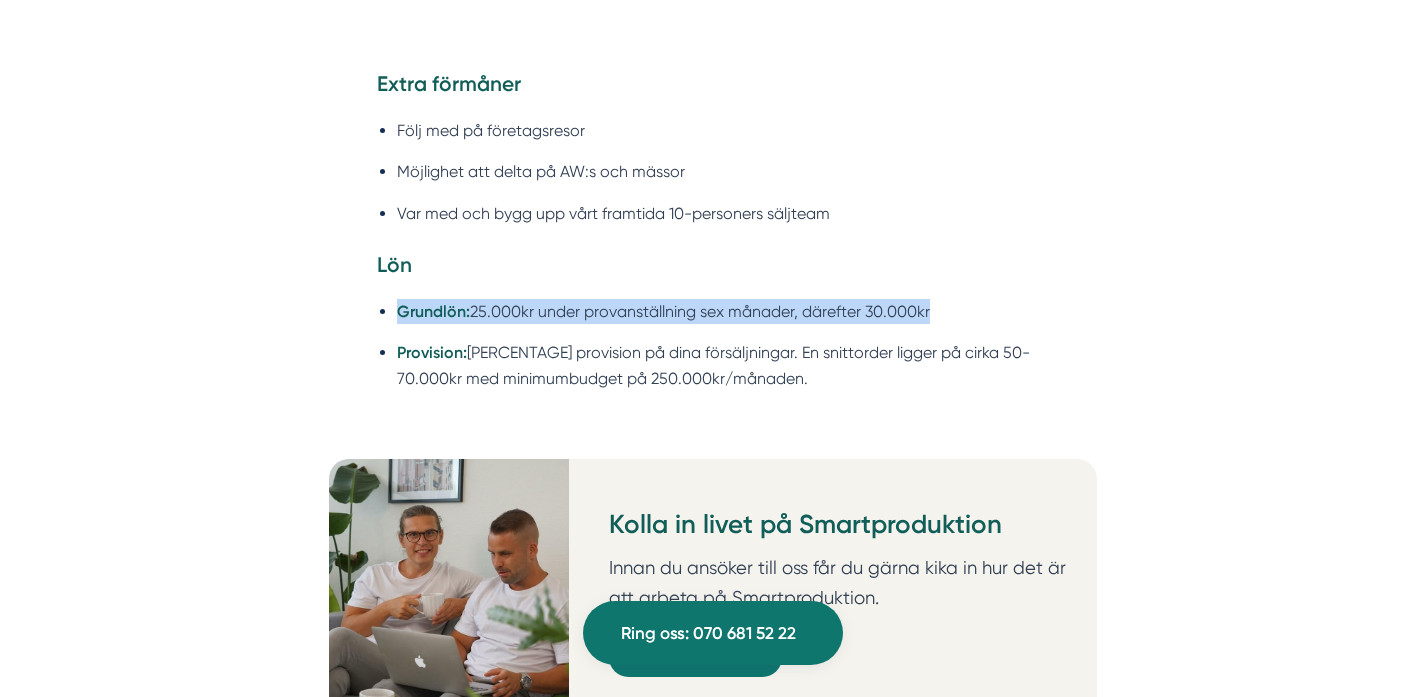 click on "Grundlön:  25.000kr under provanställning sex månader, därefter 30.000kr" at bounding box center [723, 311] 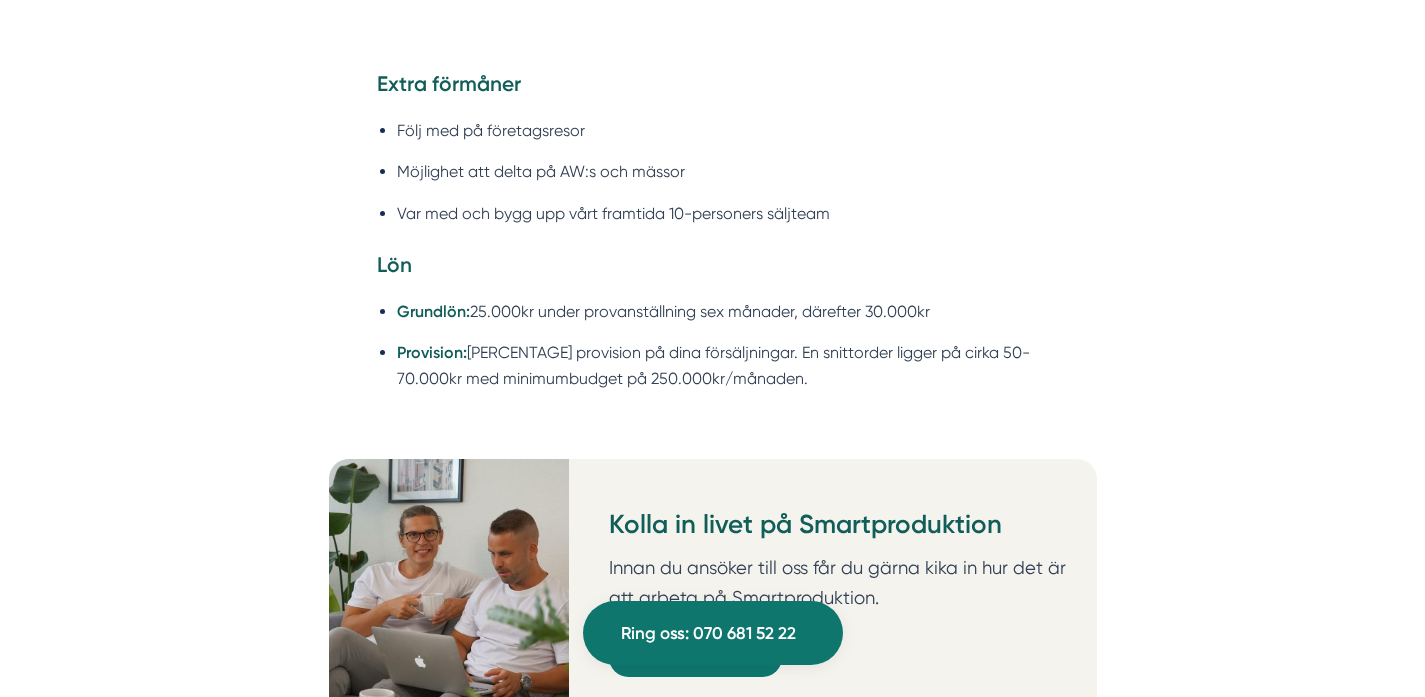 click on "Provision:  10% provision på dina försäljningar. En snittorder ligger på cirka 50-70.000kr med minimumbudget på 250.000kr/månaden." at bounding box center (723, 365) 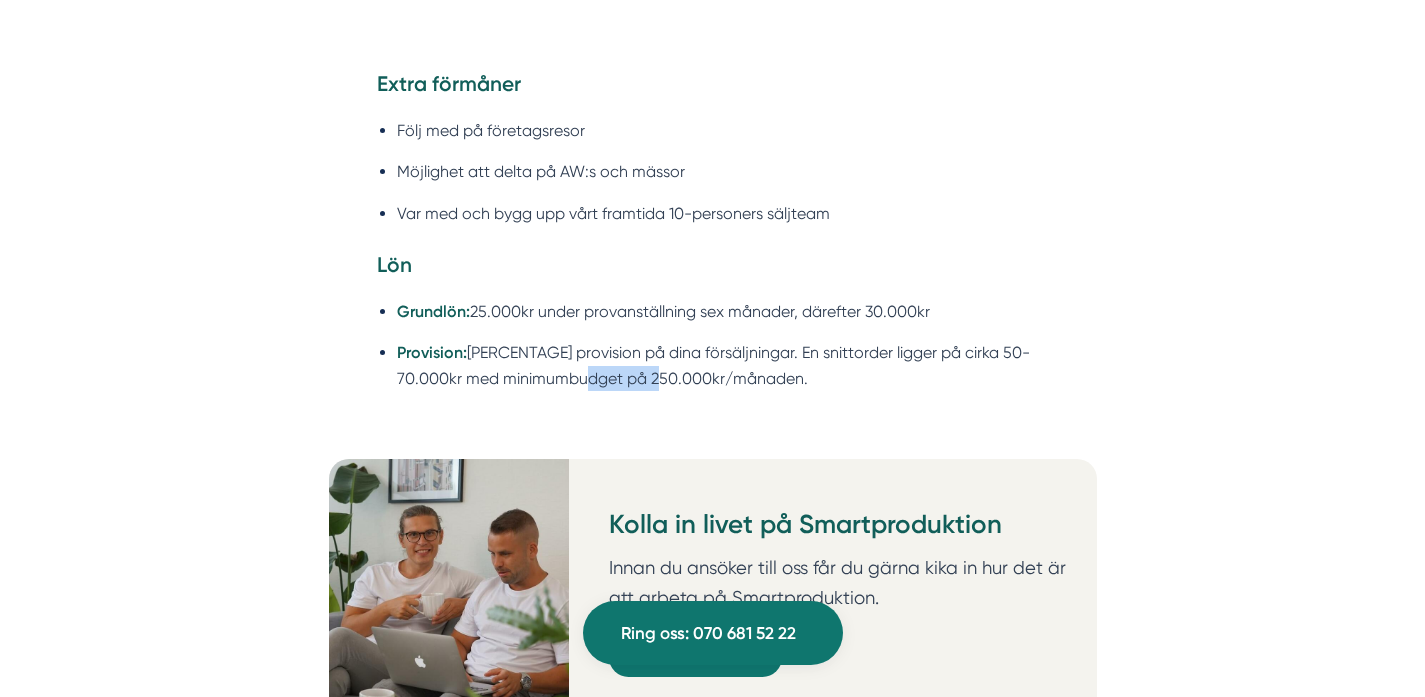 click on "Provision:  10% provision på dina försäljningar. En snittorder ligger på cirka 50-70.000kr med minimumbudget på 250.000kr/månaden." at bounding box center (723, 365) 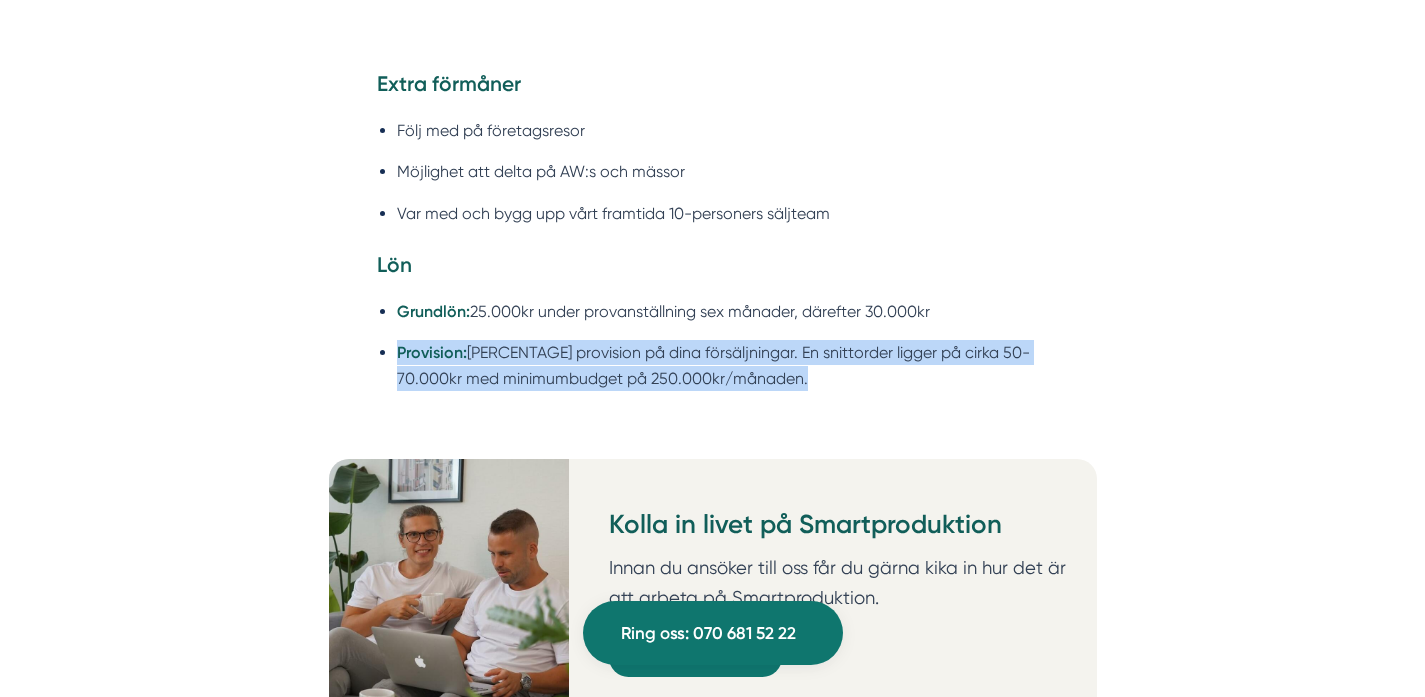 click on "Provision:  10% provision på dina försäljningar. En snittorder ligger på cirka 50-70.000kr med minimumbudget på 250.000kr/månaden." at bounding box center (723, 365) 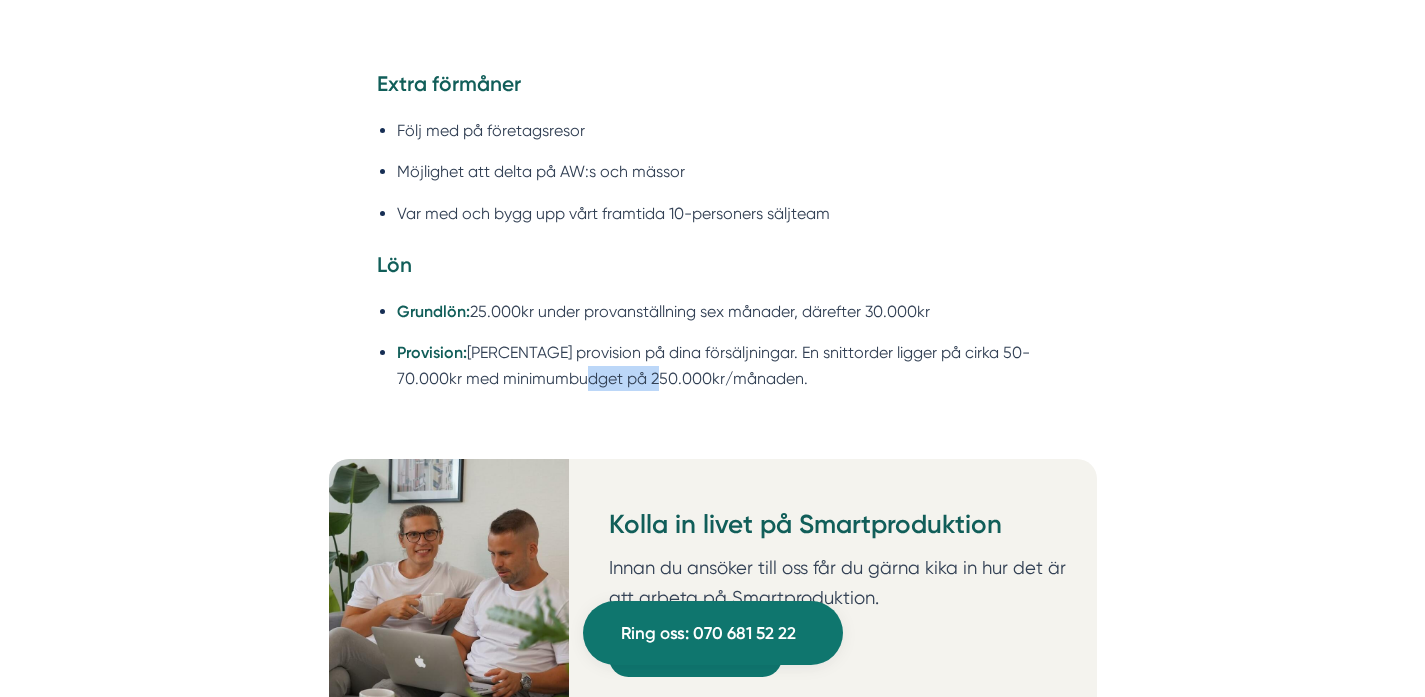 click on "Provision:  10% provision på dina försäljningar. En snittorder ligger på cirka 50-70.000kr med minimumbudget på 250.000kr/månaden." at bounding box center (723, 365) 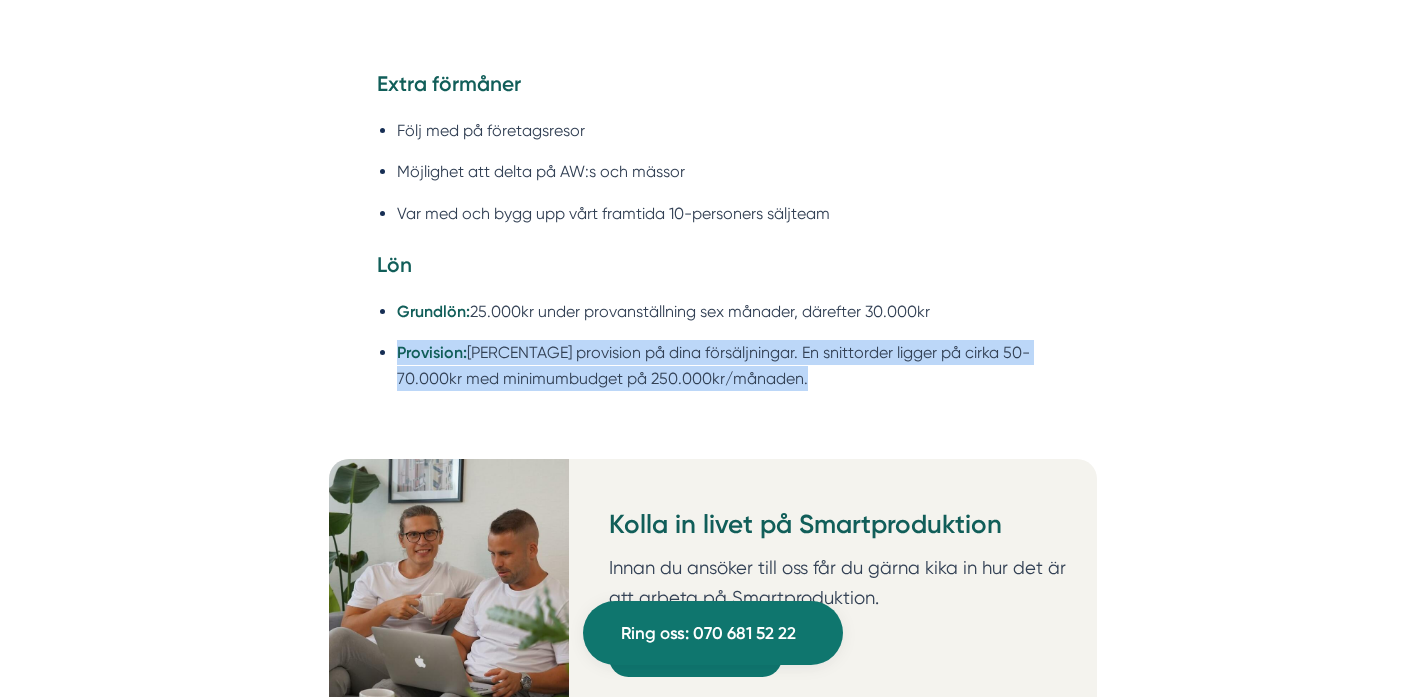 click on "Provision:  10% provision på dina försäljningar. En snittorder ligger på cirka 50-70.000kr med minimumbudget på 250.000kr/månaden." at bounding box center (723, 365) 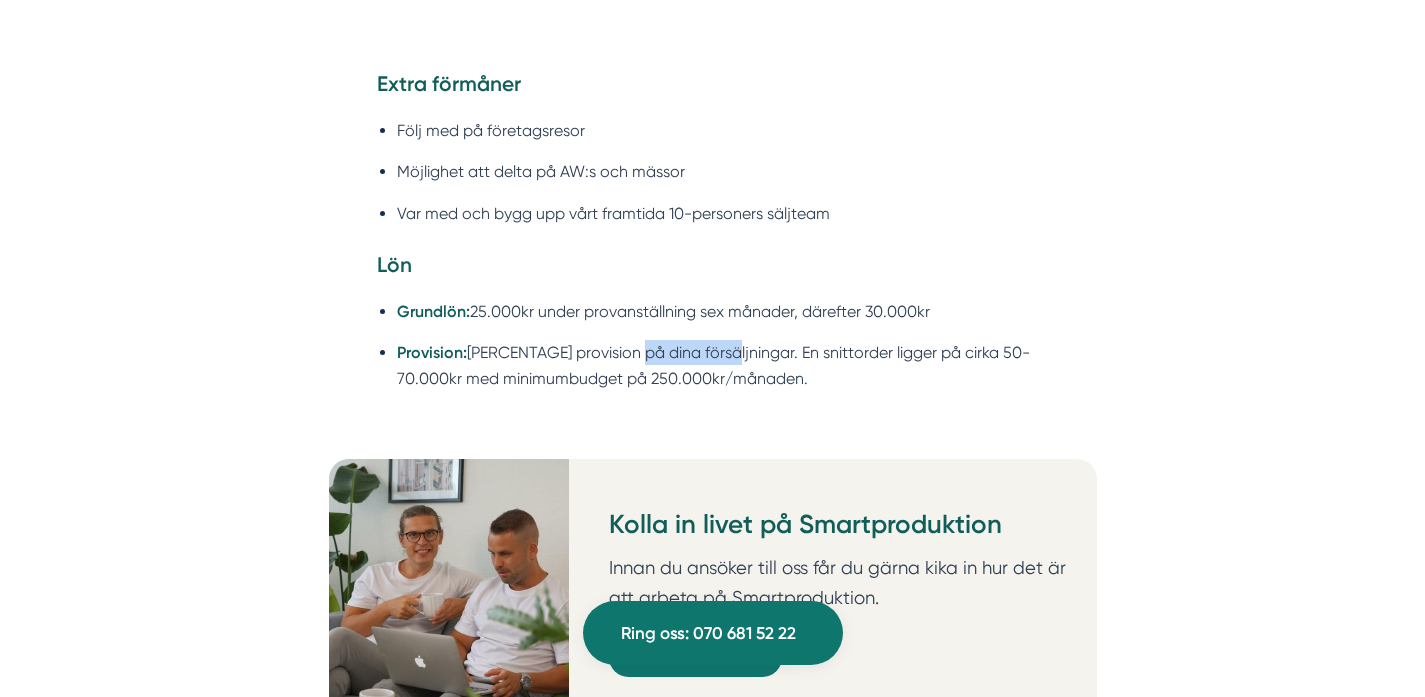 click on "Provision:  10% provision på dina försäljningar. En snittorder ligger på cirka 50-70.000kr med minimumbudget på 250.000kr/månaden." at bounding box center (723, 365) 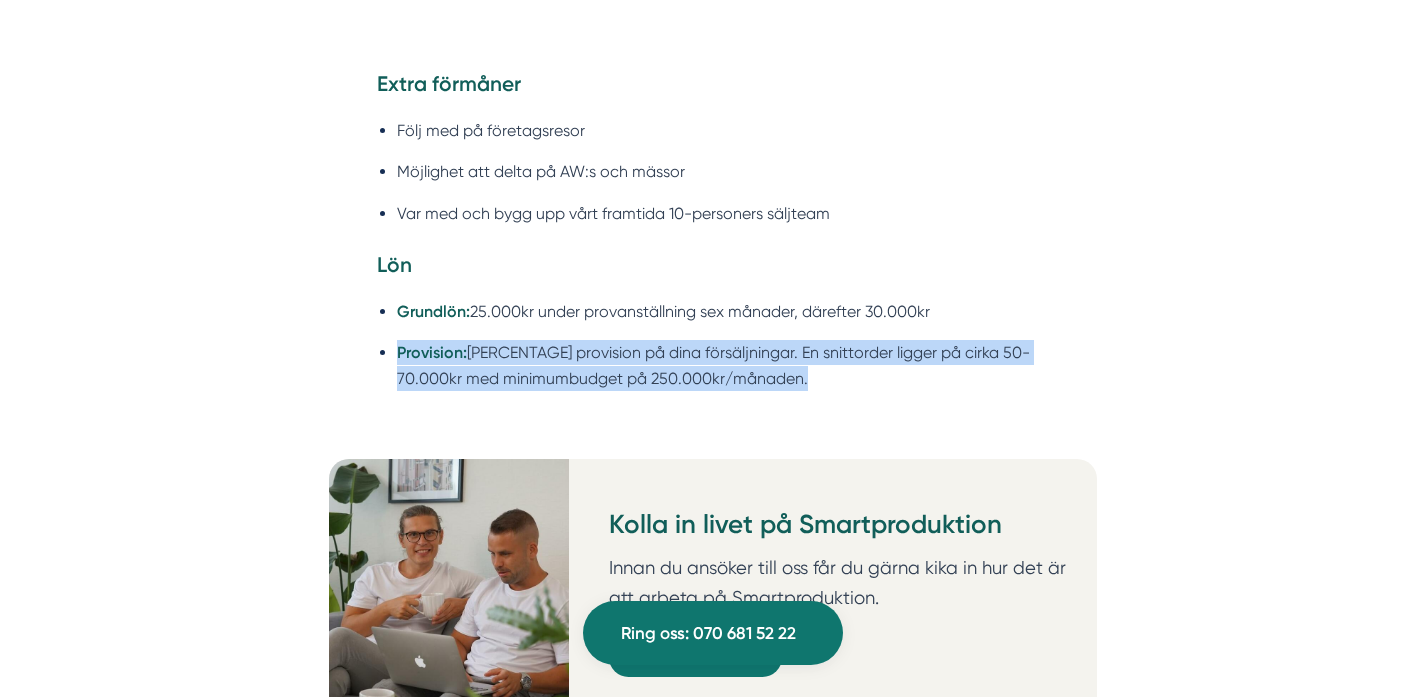 click on "Provision:  10% provision på dina försäljningar. En snittorder ligger på cirka 50-70.000kr med minimumbudget på 250.000kr/månaden." at bounding box center [723, 365] 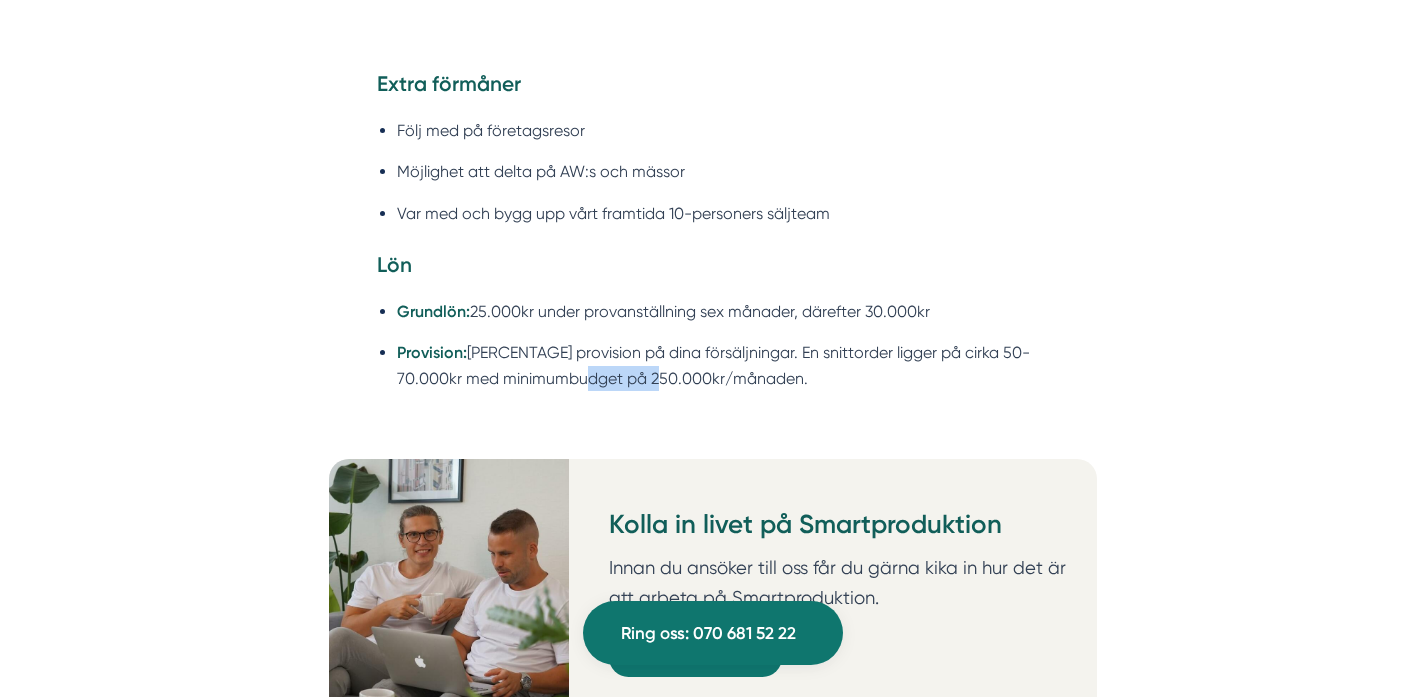 click on "Provision:  10% provision på dina försäljningar. En snittorder ligger på cirka 50-70.000kr med minimumbudget på 250.000kr/månaden." at bounding box center (723, 365) 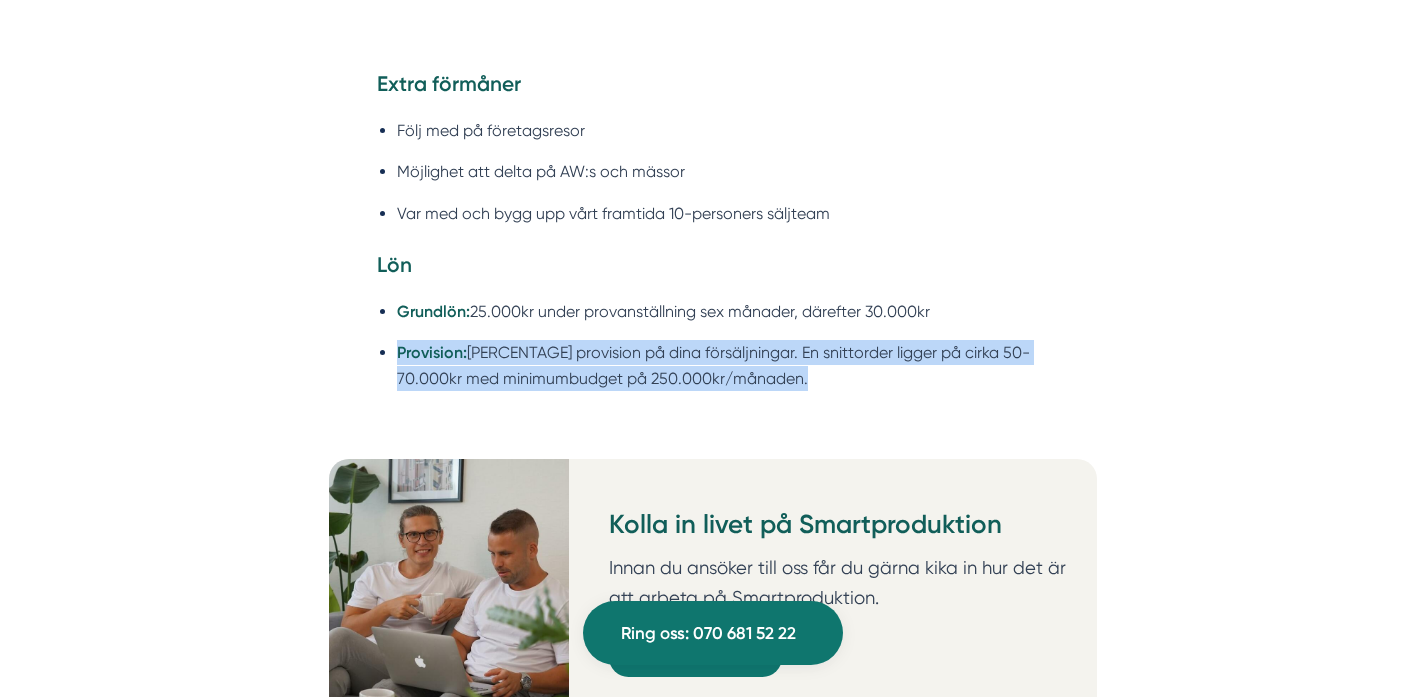 click on "Provision:  10% provision på dina försäljningar. En snittorder ligger på cirka 50-70.000kr med minimumbudget på 250.000kr/månaden." at bounding box center [723, 365] 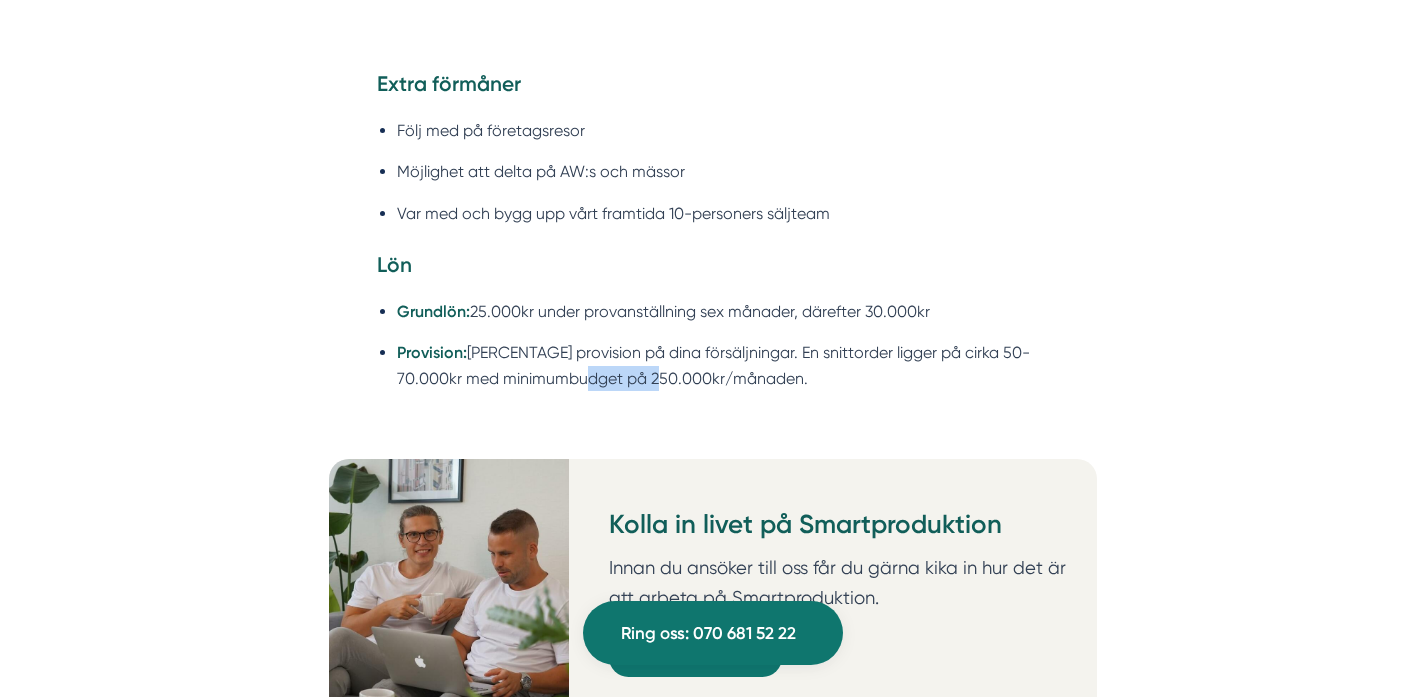 click on "Provision:  10% provision på dina försäljningar. En snittorder ligger på cirka 50-70.000kr med minimumbudget på 250.000kr/månaden." at bounding box center [723, 365] 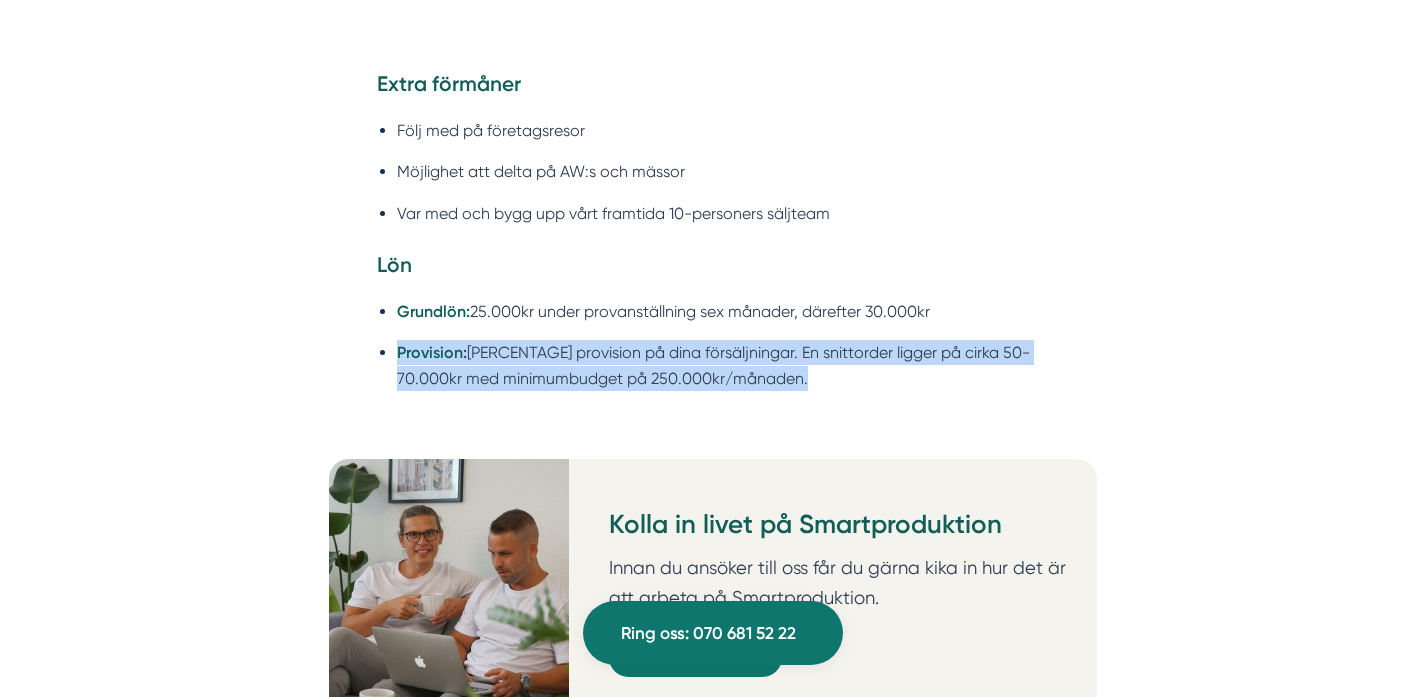 click on "Provision:  10% provision på dina försäljningar. En snittorder ligger på cirka 50-70.000kr med minimumbudget på 250.000kr/månaden." at bounding box center (723, 365) 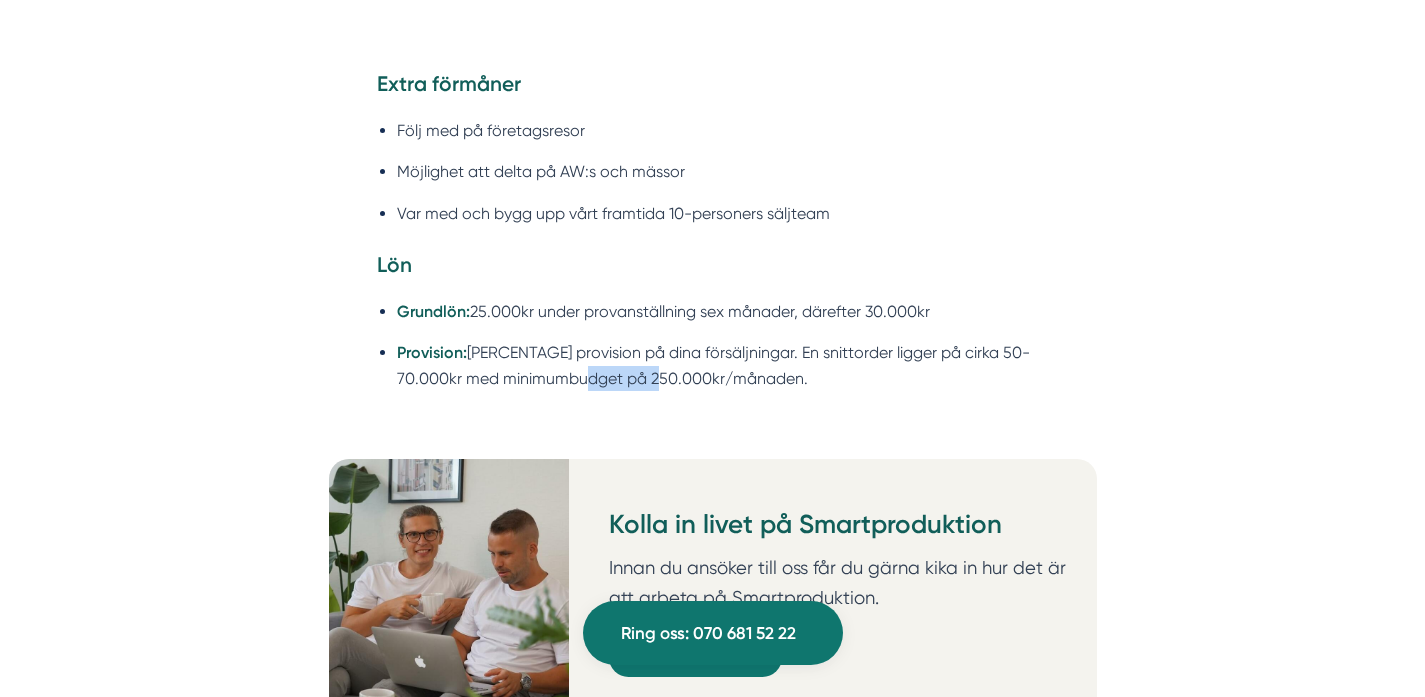 click on "Provision:  10% provision på dina försäljningar. En snittorder ligger på cirka 50-70.000kr med minimumbudget på 250.000kr/månaden." at bounding box center (723, 365) 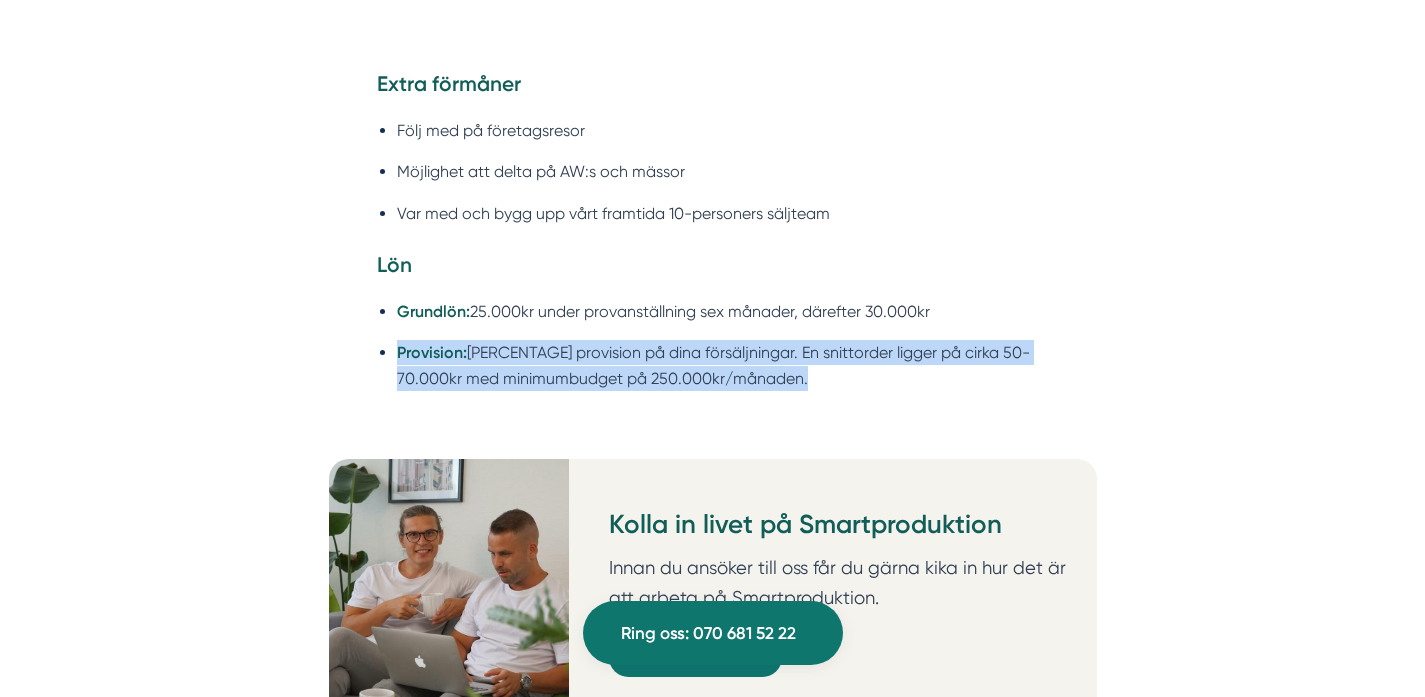 click on "Provision:  10% provision på dina försäljningar. En snittorder ligger på cirka 50-70.000kr med minimumbudget på 250.000kr/månaden." at bounding box center [723, 365] 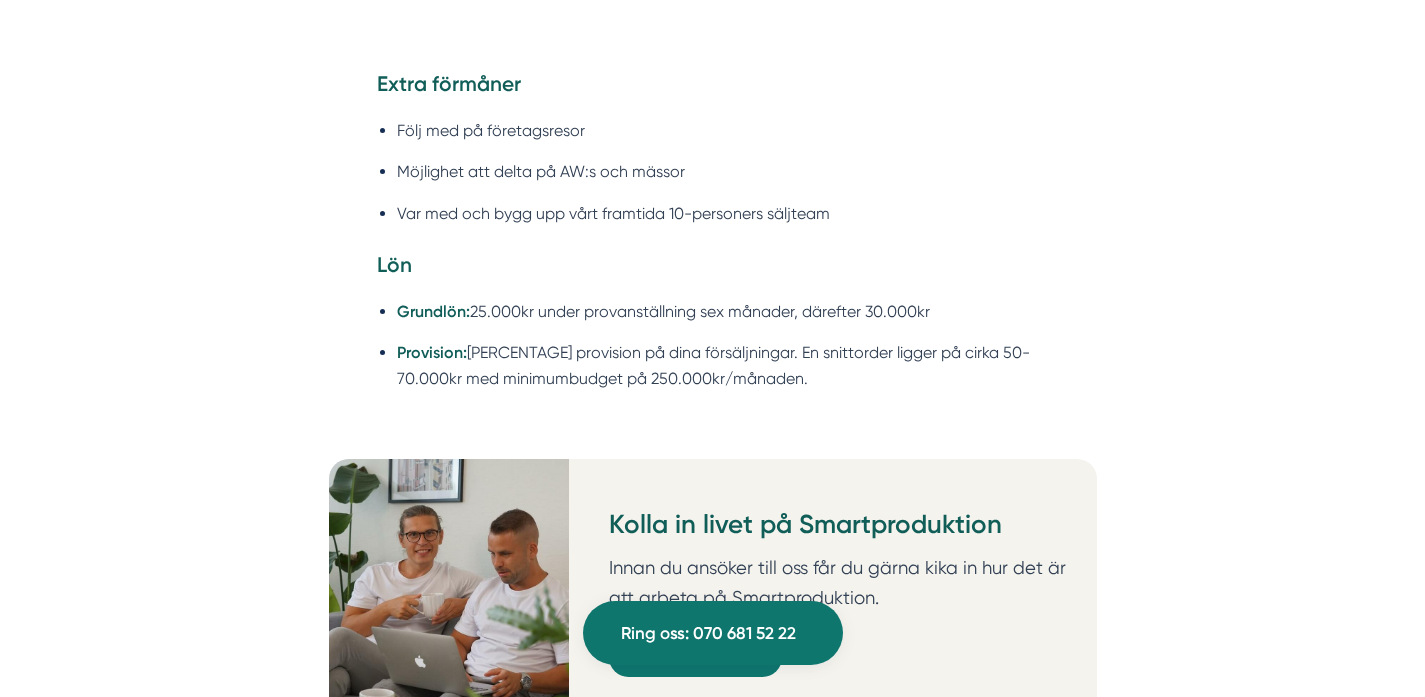 click on "Provision:  10% provision på dina försäljningar. En snittorder ligger på cirka 50-70.000kr med minimumbudget på 250.000kr/månaden." at bounding box center (723, 365) 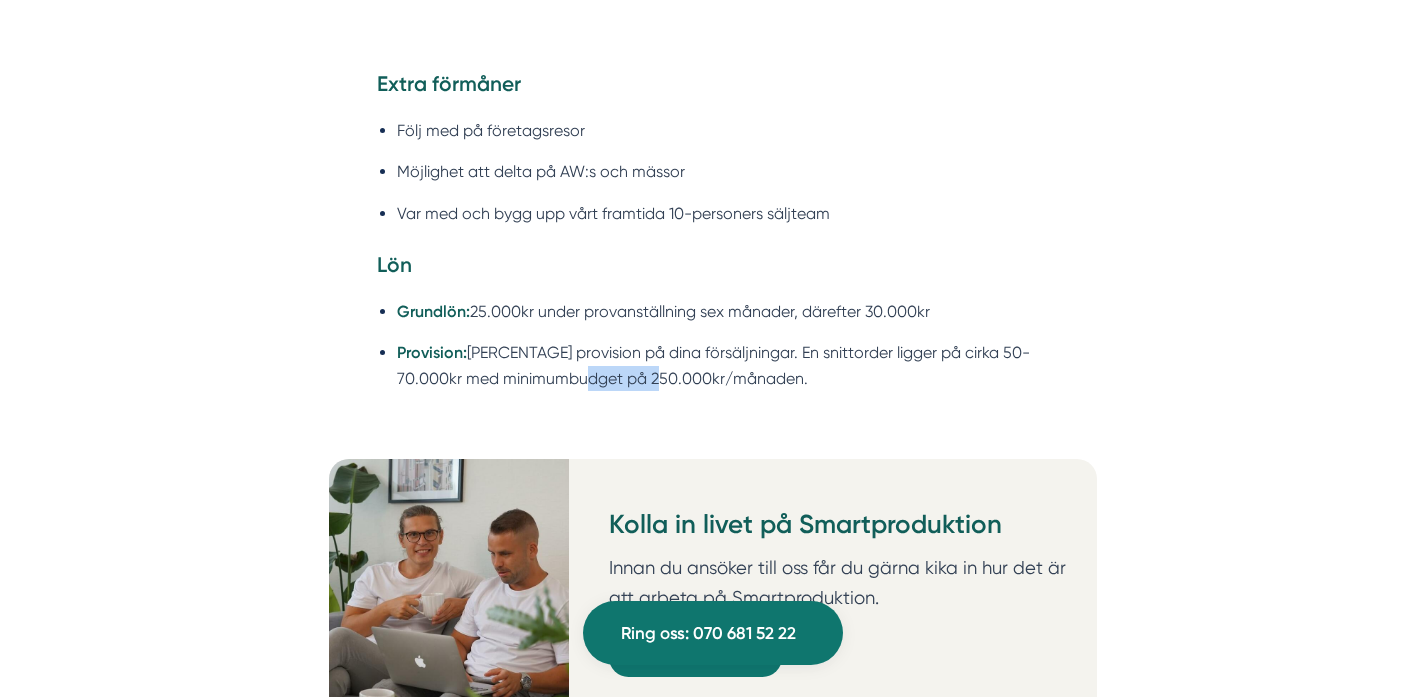 click on "Provision:  10% provision på dina försäljningar. En snittorder ligger på cirka 50-70.000kr med minimumbudget på 250.000kr/månaden." at bounding box center (723, 365) 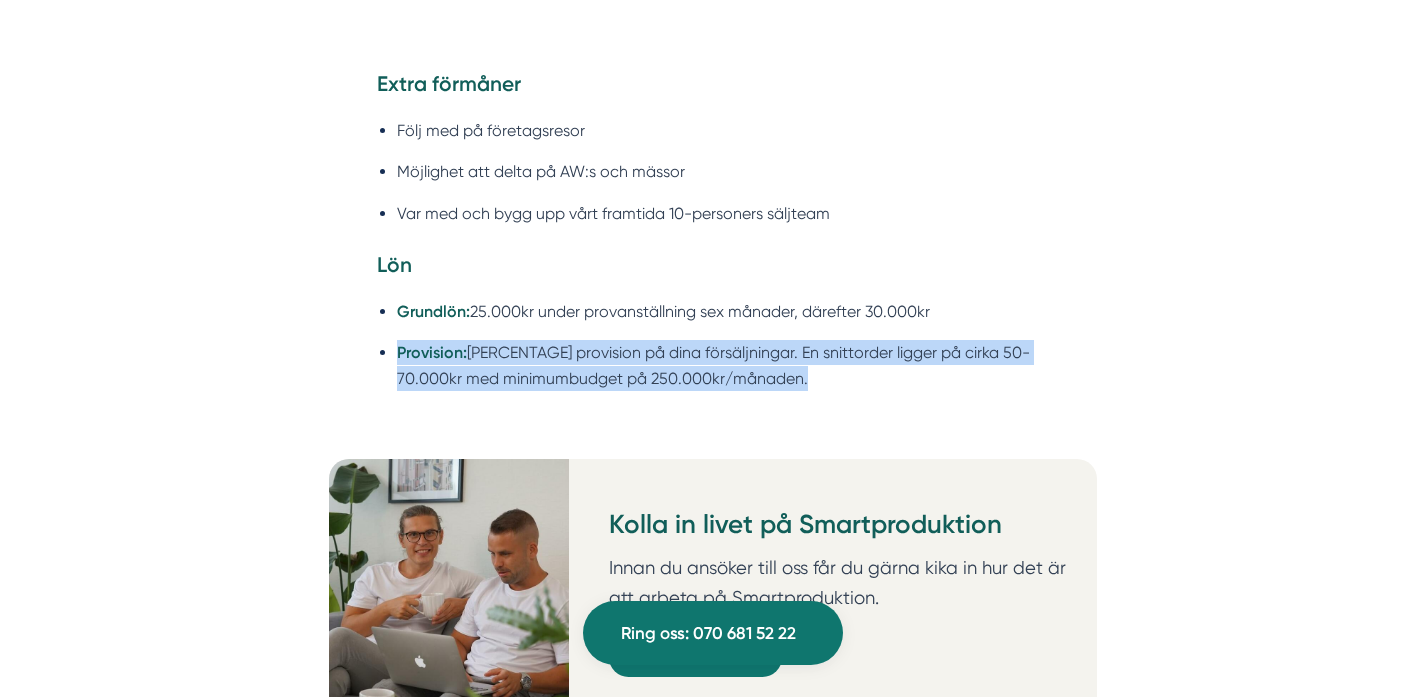 click on "Provision:  10% provision på dina försäljningar. En snittorder ligger på cirka 50-70.000kr med minimumbudget på 250.000kr/månaden." at bounding box center (723, 365) 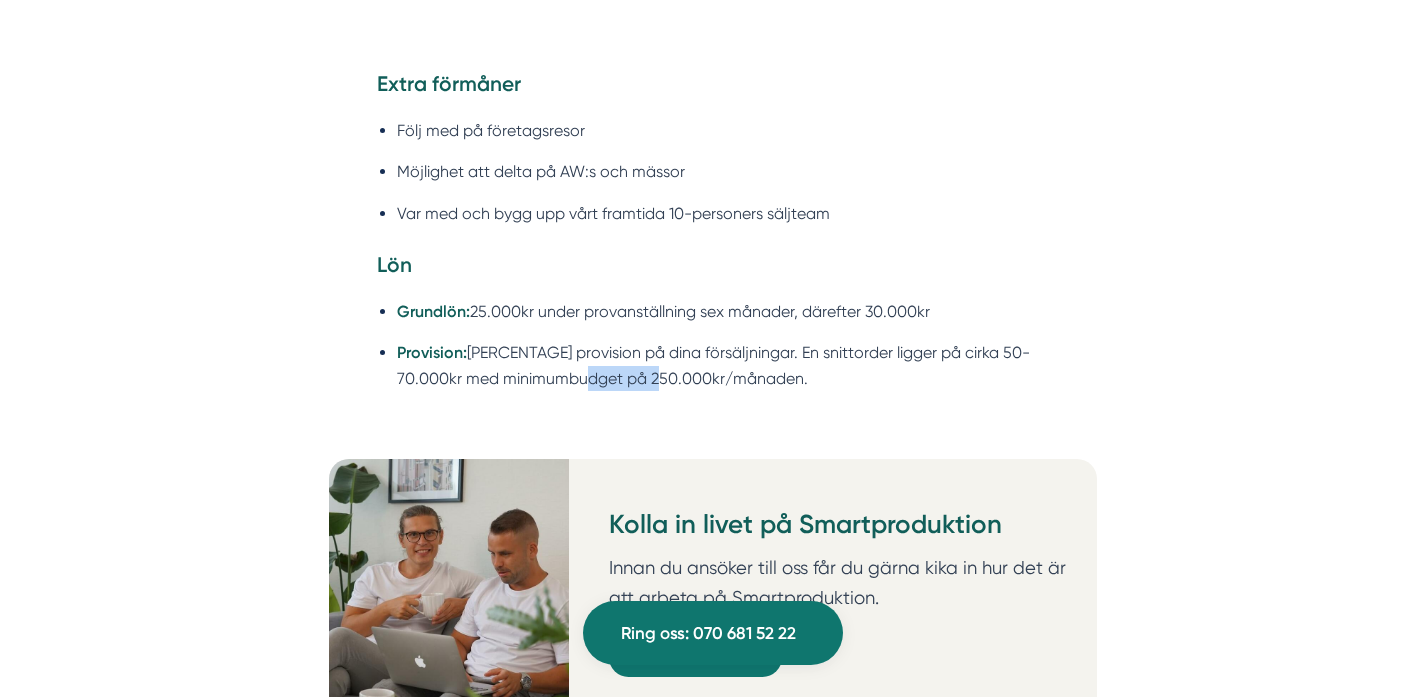 click on "Provision:  10% provision på dina försäljningar. En snittorder ligger på cirka 50-70.000kr med minimumbudget på 250.000kr/månaden." at bounding box center (723, 365) 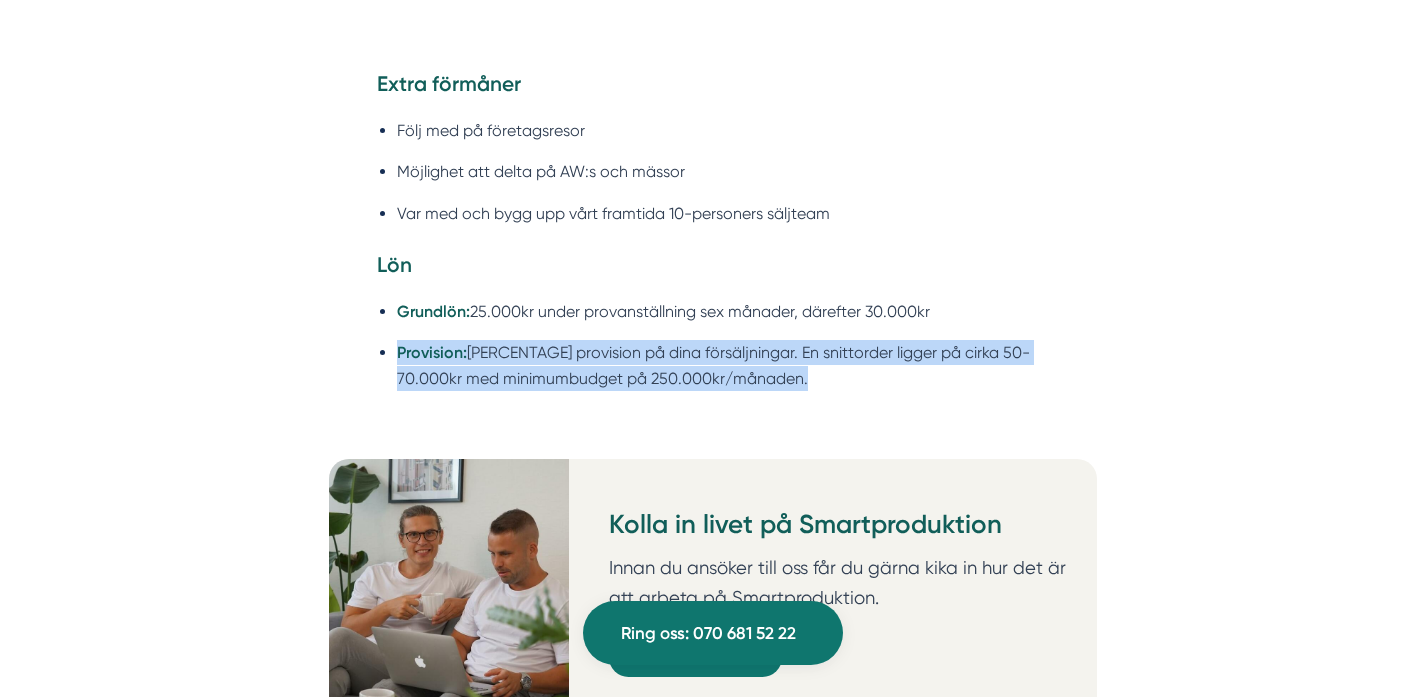 click on "Provision:  10% provision på dina försäljningar. En snittorder ligger på cirka 50-70.000kr med minimumbudget på 250.000kr/månaden." at bounding box center (723, 365) 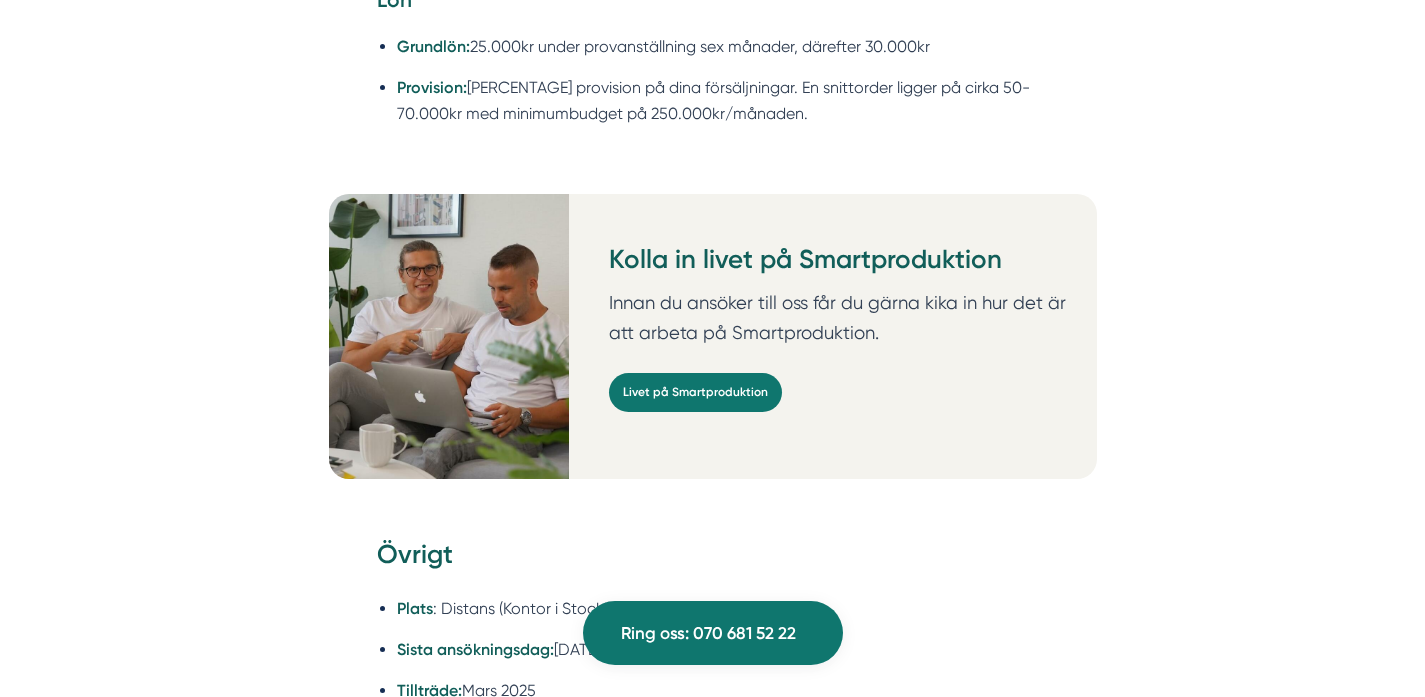 scroll, scrollTop: 4249, scrollLeft: 0, axis: vertical 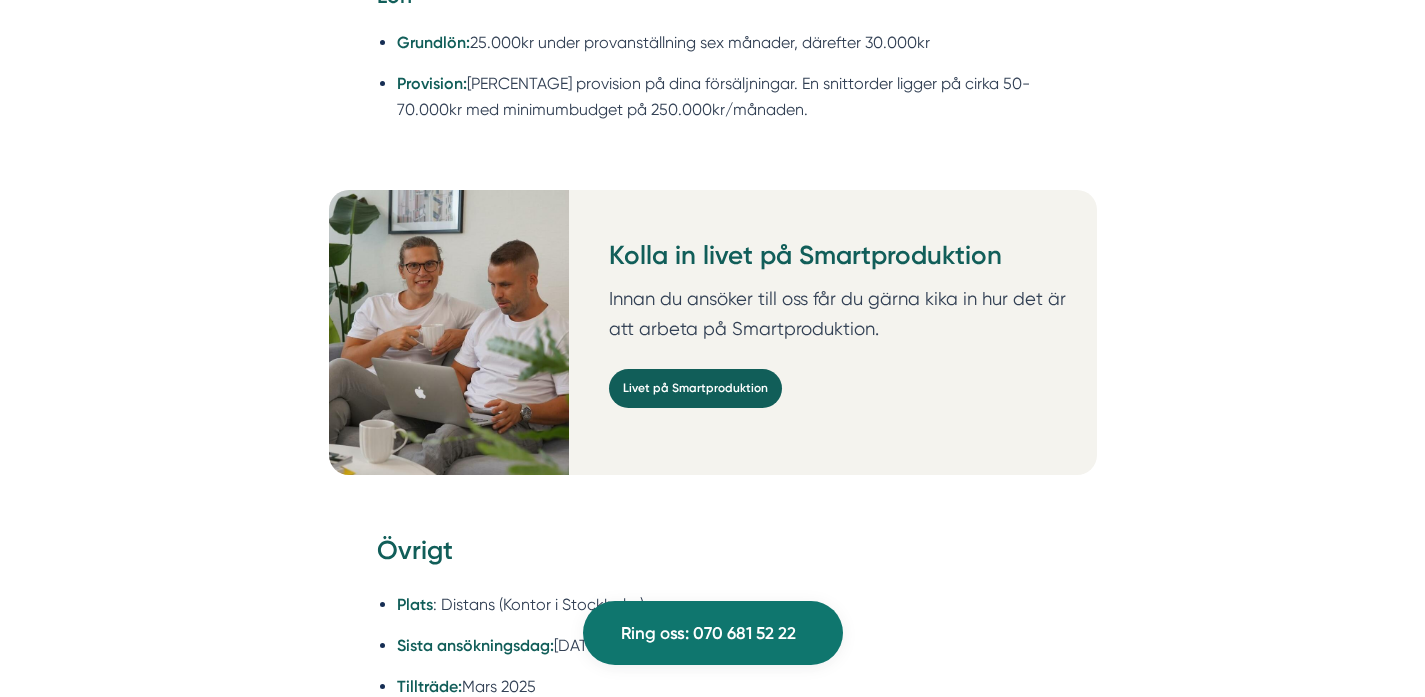 click on "Livet på Smartproduktion" at bounding box center (695, 388) 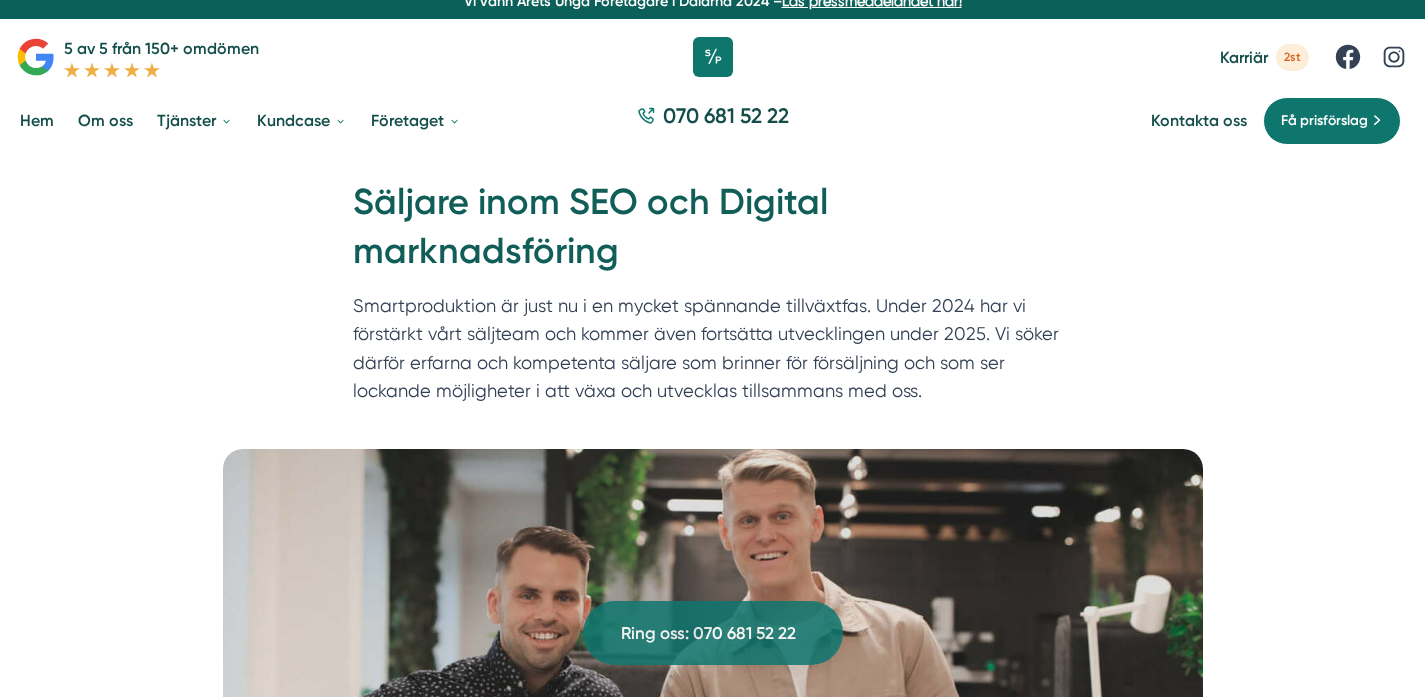 scroll, scrollTop: 0, scrollLeft: 0, axis: both 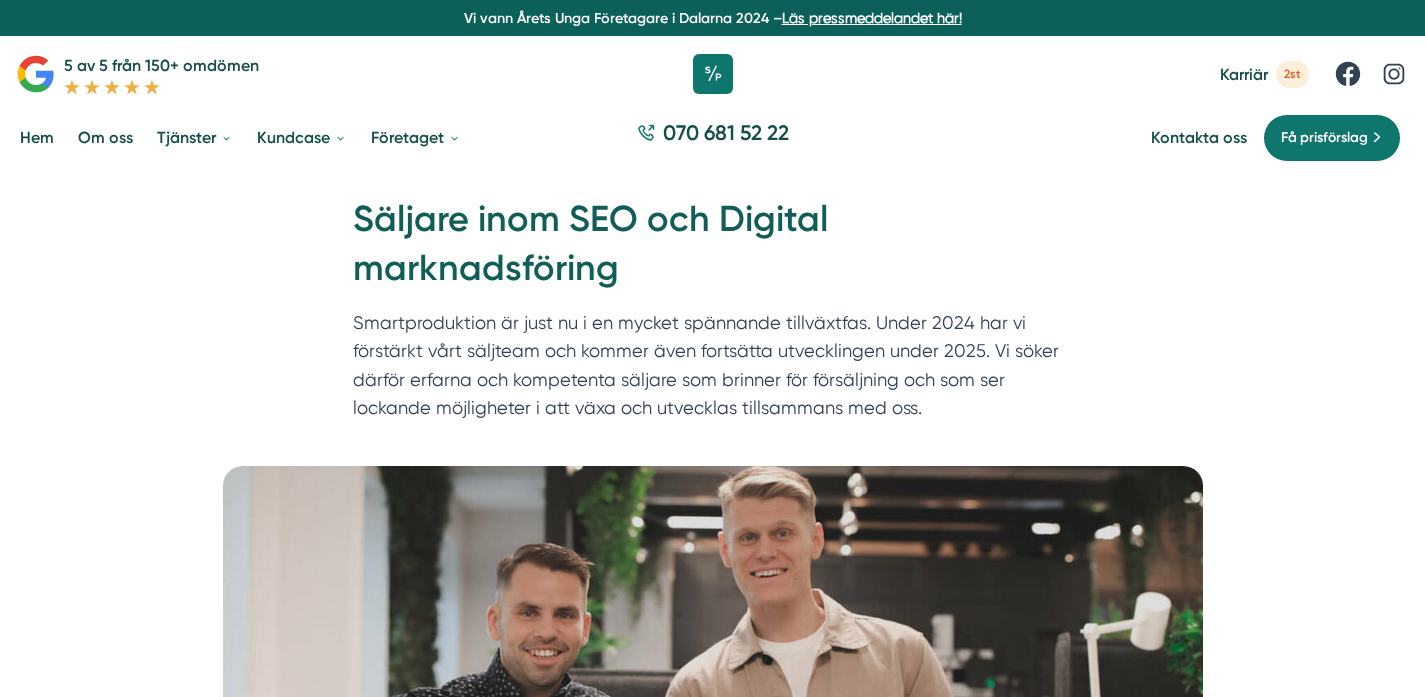 click on "5 av 5 från 150+ omdömen" at bounding box center (161, 65) 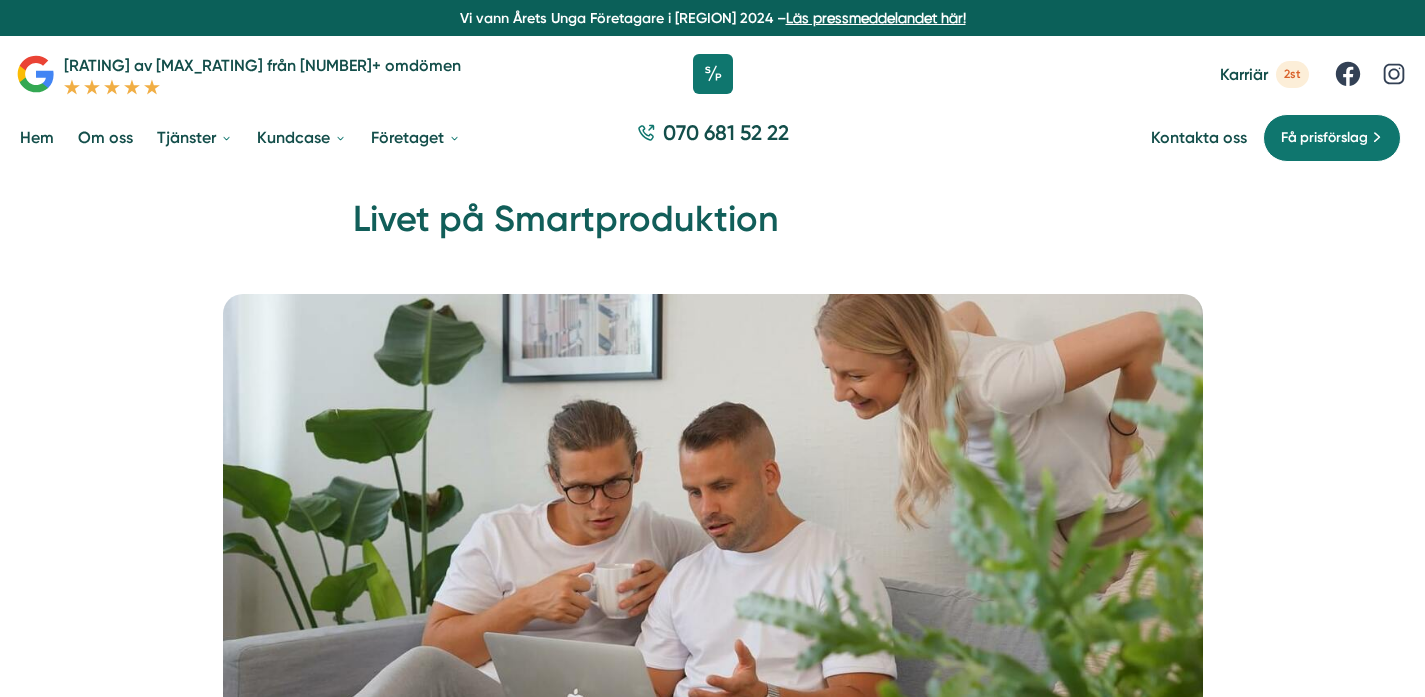 scroll, scrollTop: 0, scrollLeft: 0, axis: both 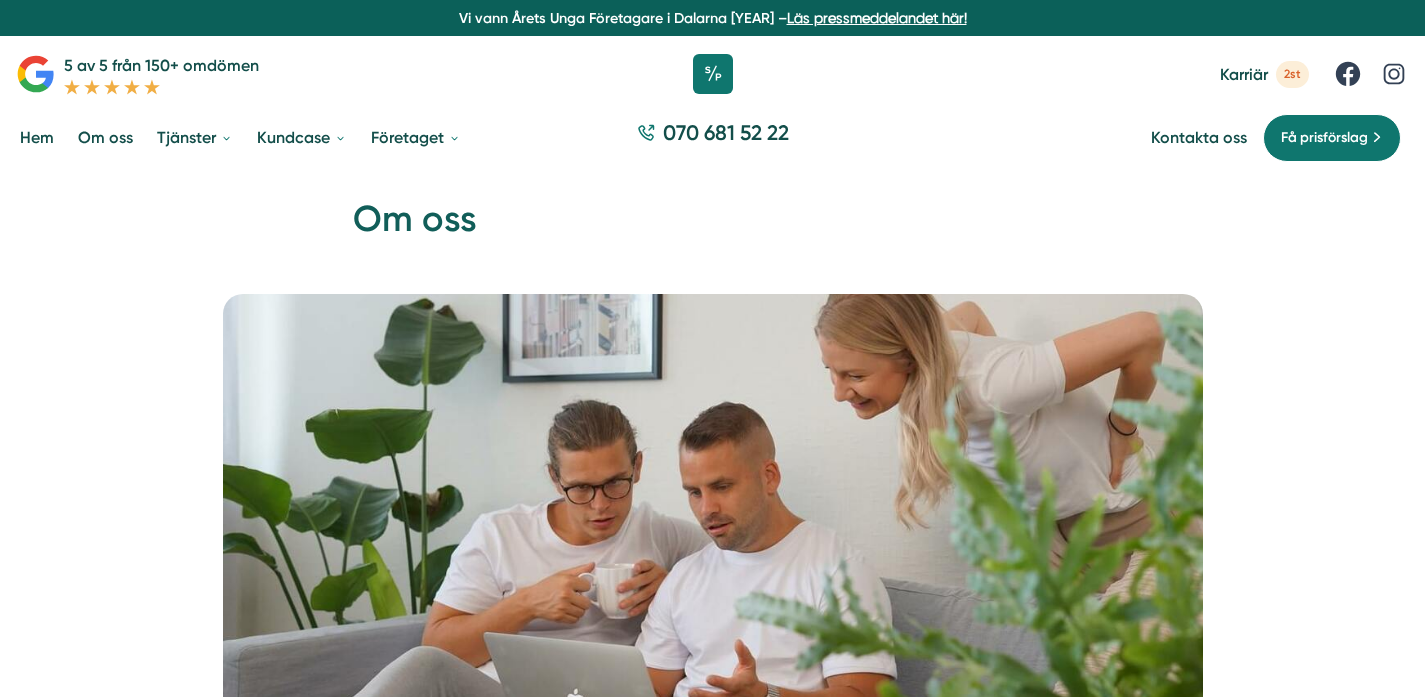 click on "Hem" at bounding box center [37, 137] 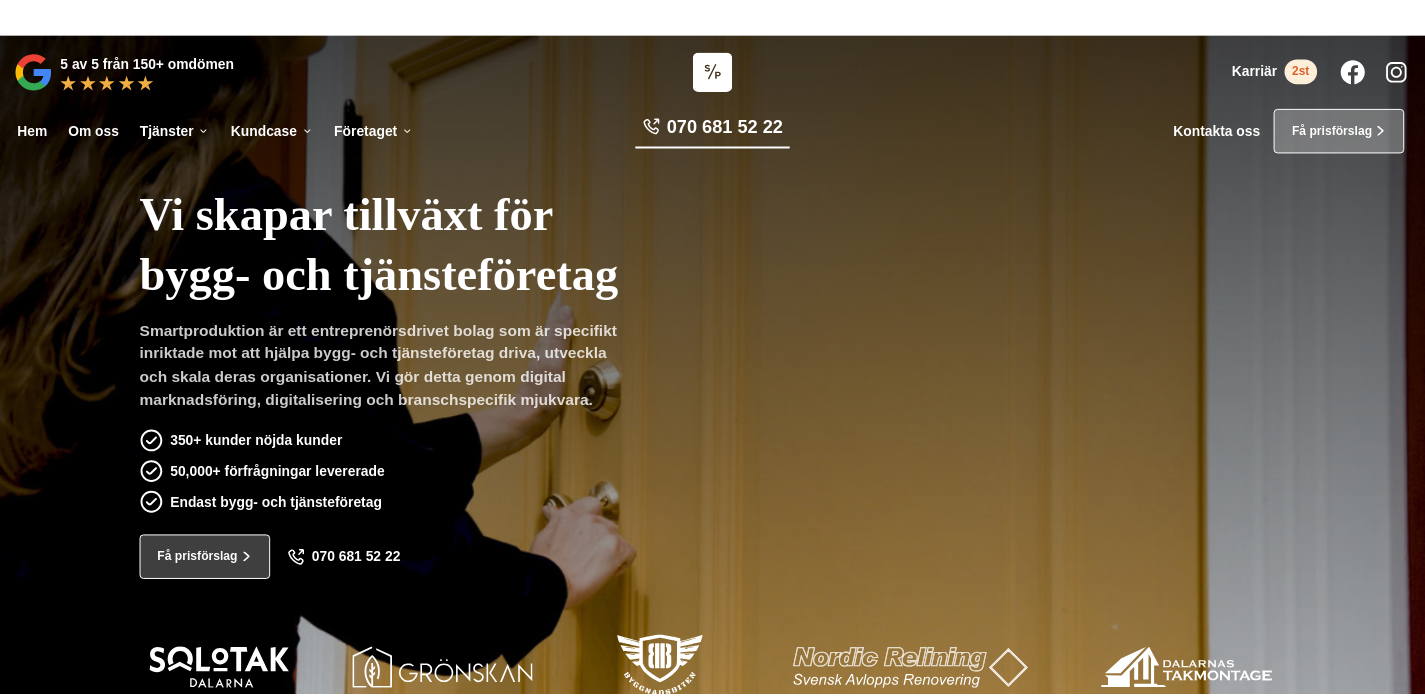 scroll, scrollTop: 0, scrollLeft: 0, axis: both 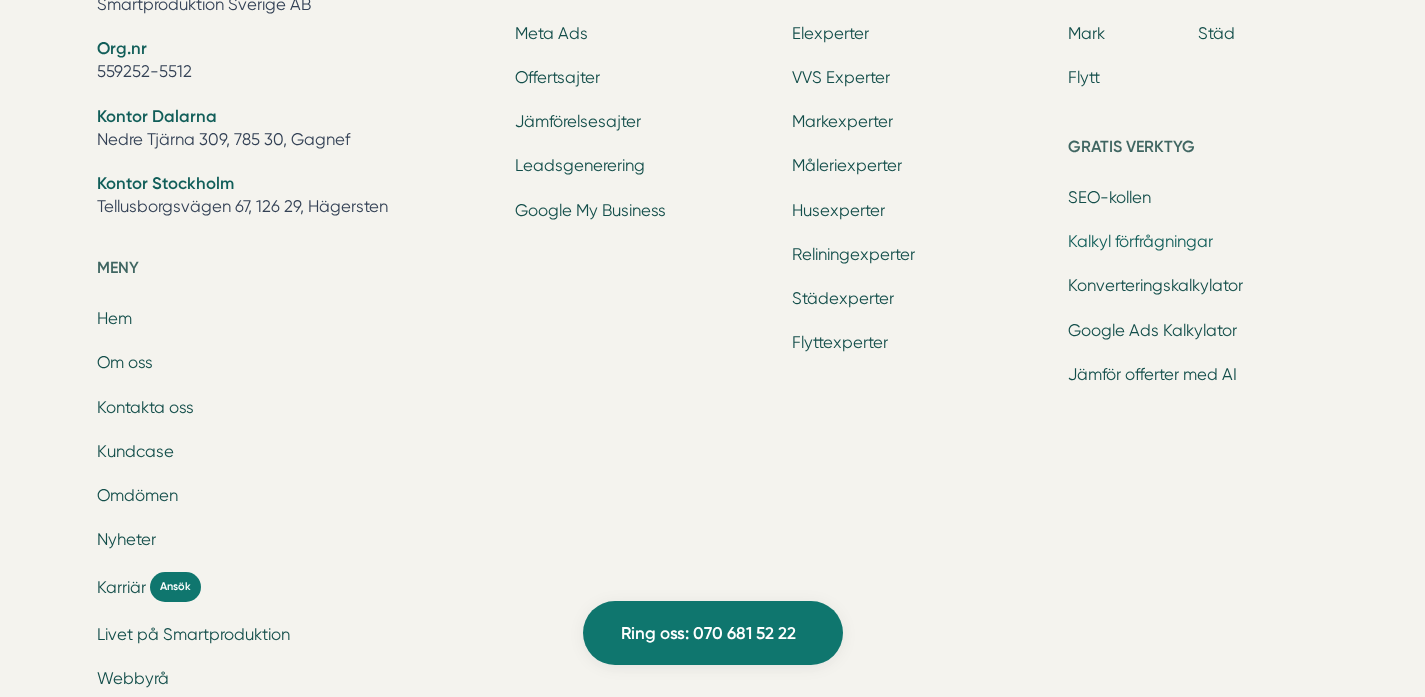 click on "Kalkyl förfrågningar" at bounding box center [1140, 241] 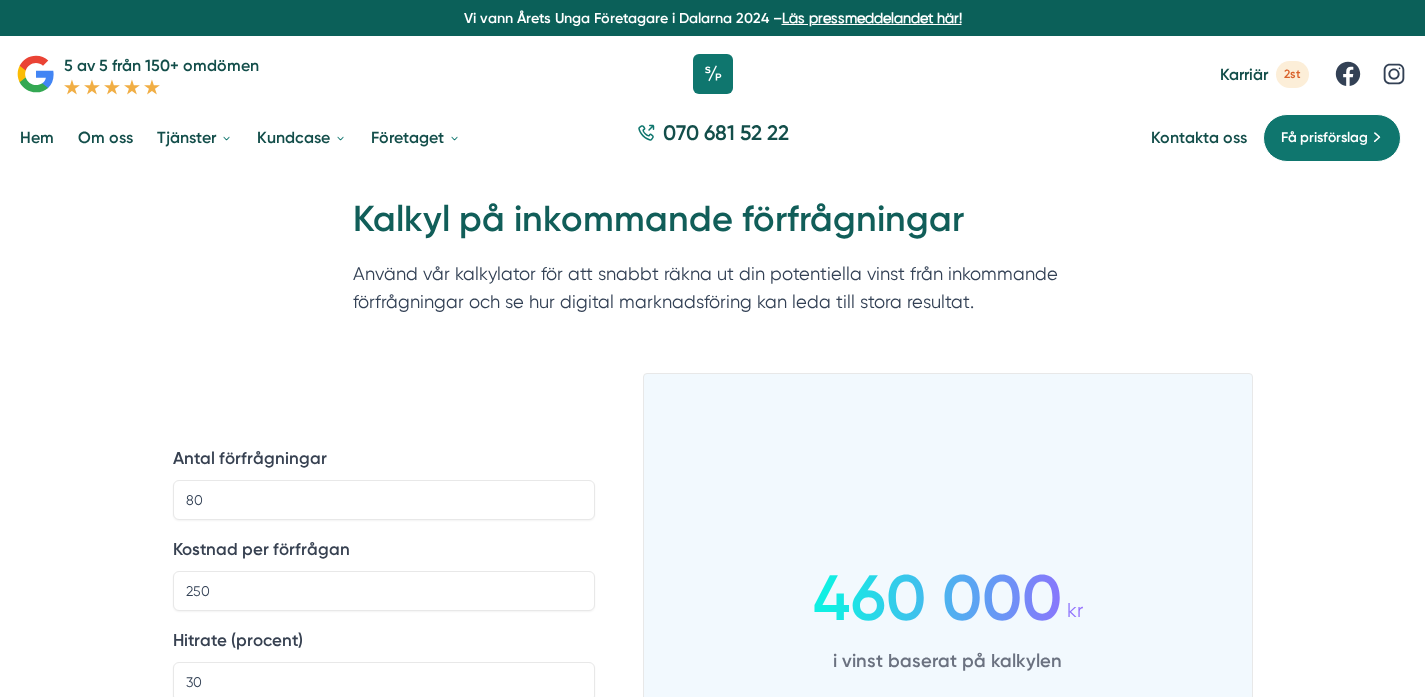 scroll, scrollTop: 0, scrollLeft: 0, axis: both 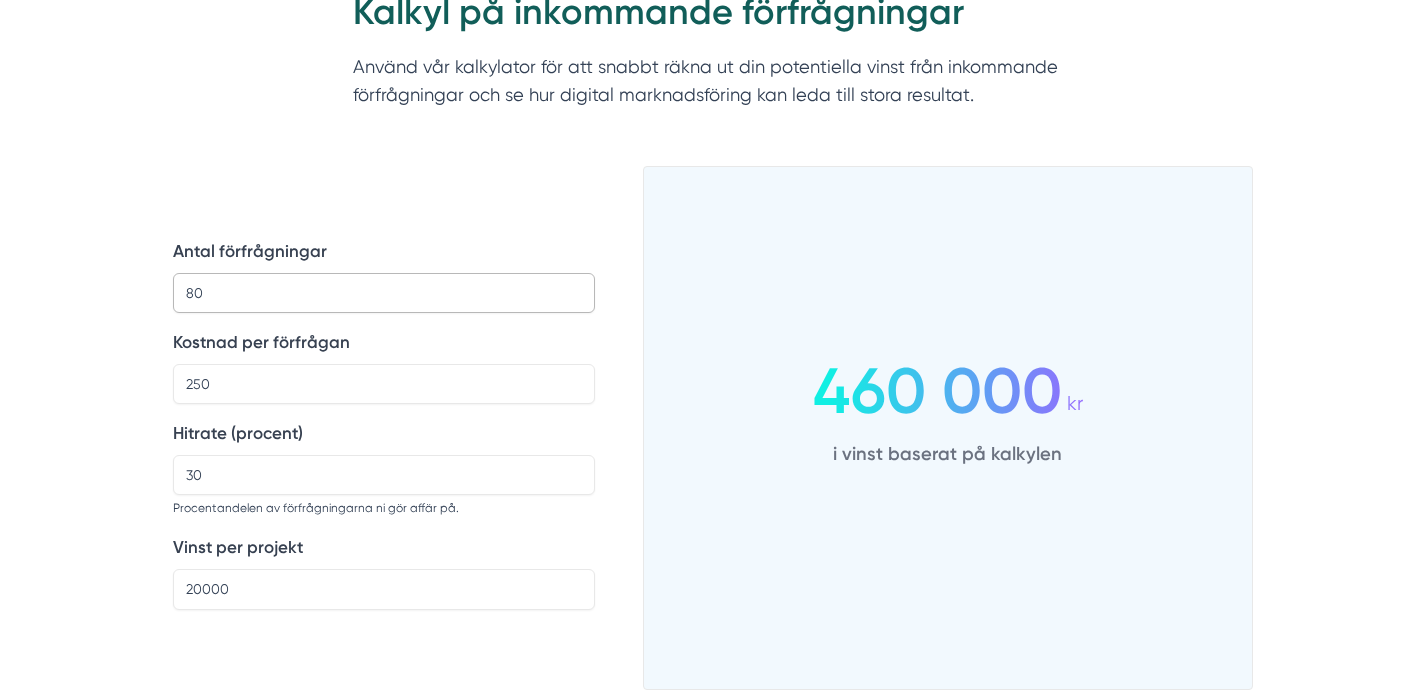 click on "80" at bounding box center (384, 293) 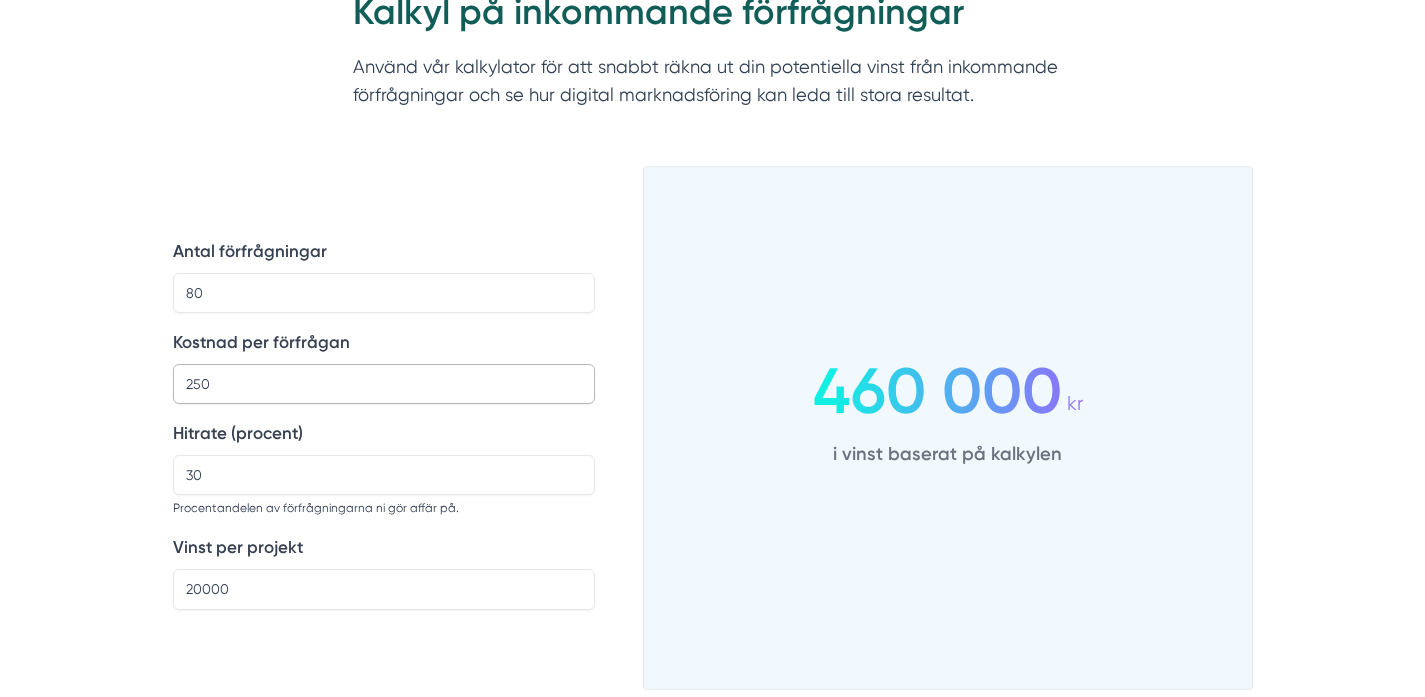 click on "250" at bounding box center (384, 384) 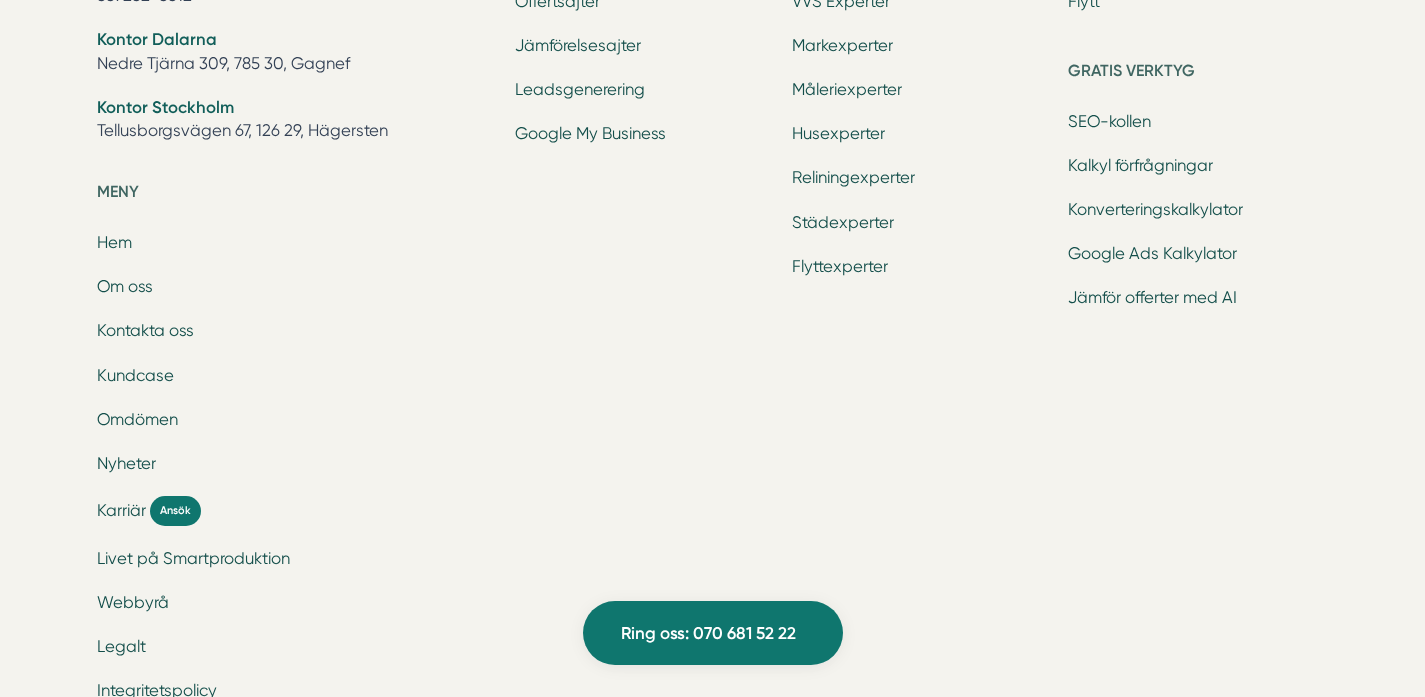 scroll, scrollTop: 3834, scrollLeft: 0, axis: vertical 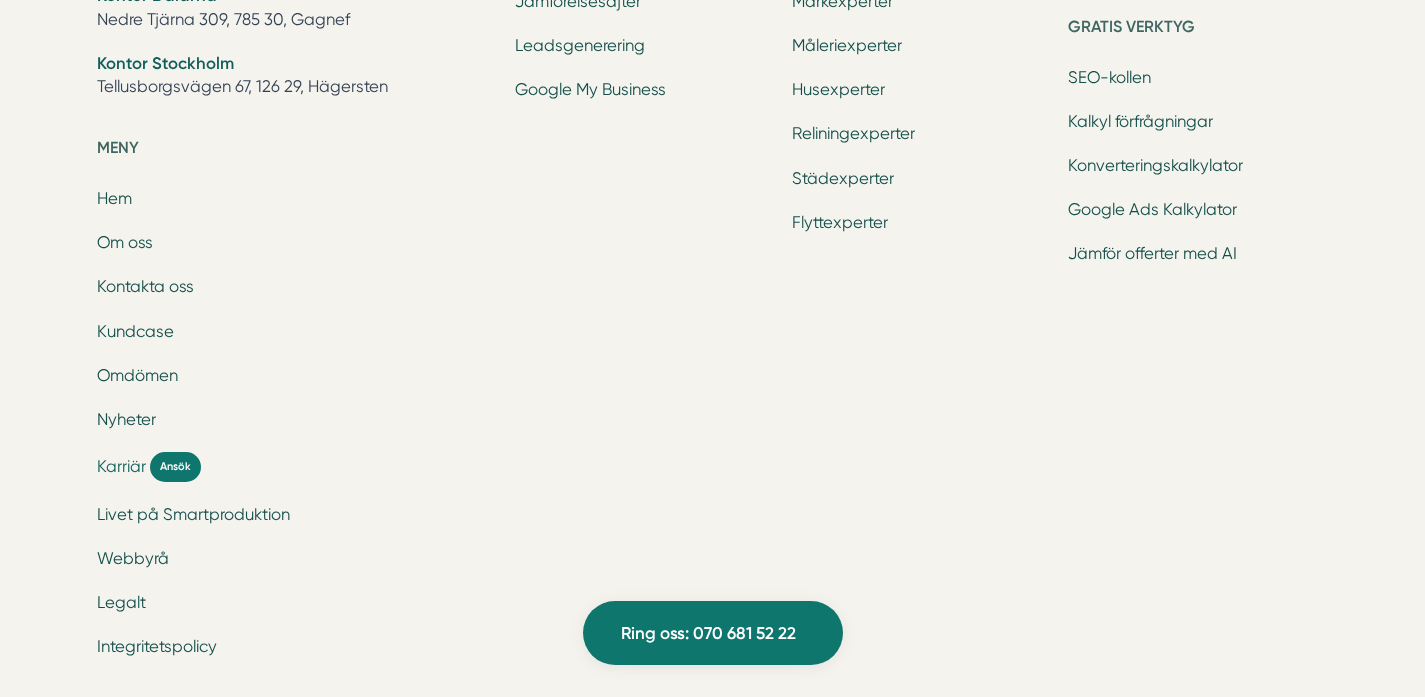 click on "Karriär
Ansök" at bounding box center (294, 466) 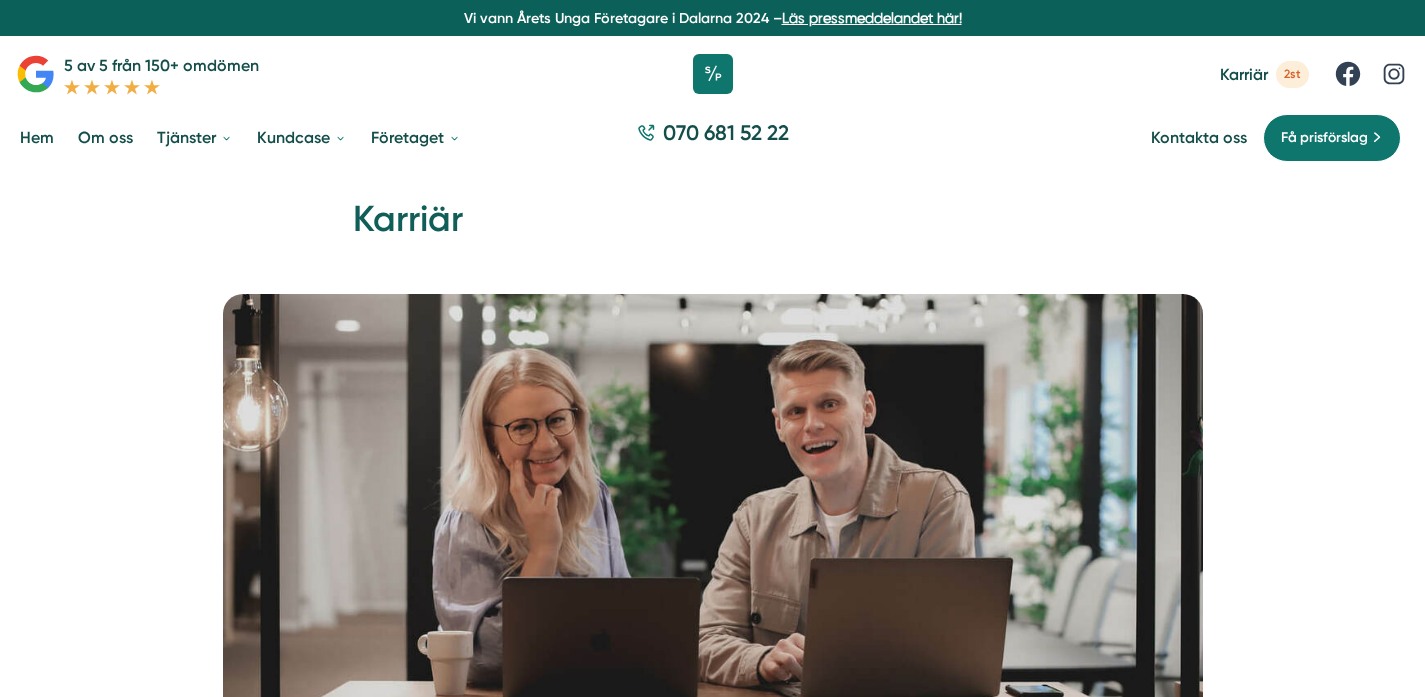scroll, scrollTop: 0, scrollLeft: 0, axis: both 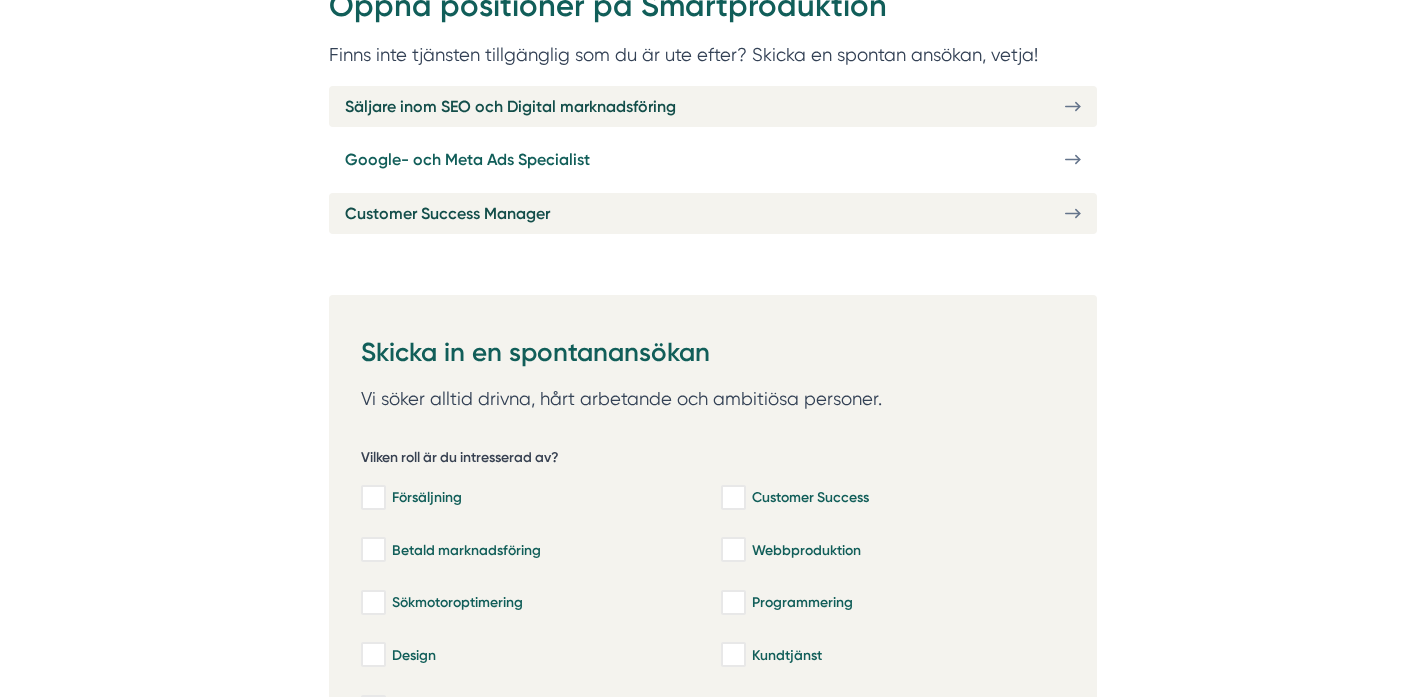 click on "Google- och Meta Ads Specialist" at bounding box center (467, 159) 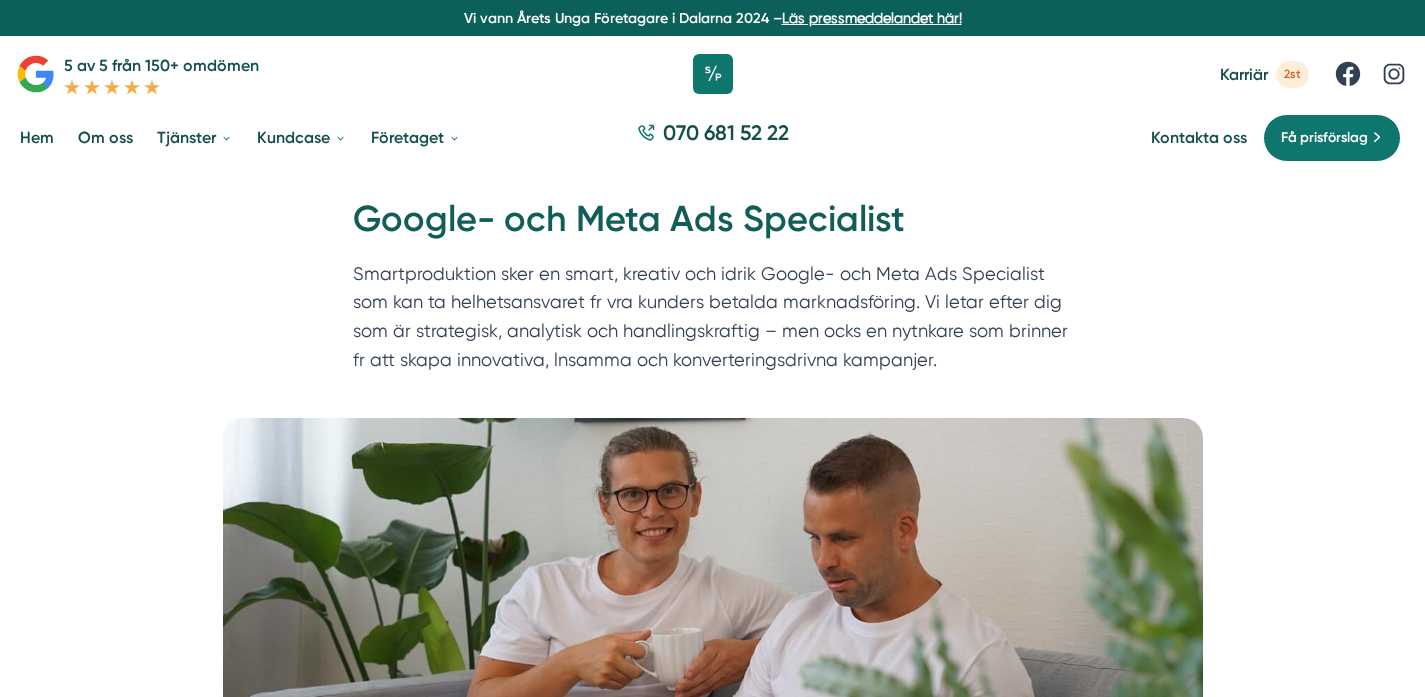scroll, scrollTop: 0, scrollLeft: 0, axis: both 